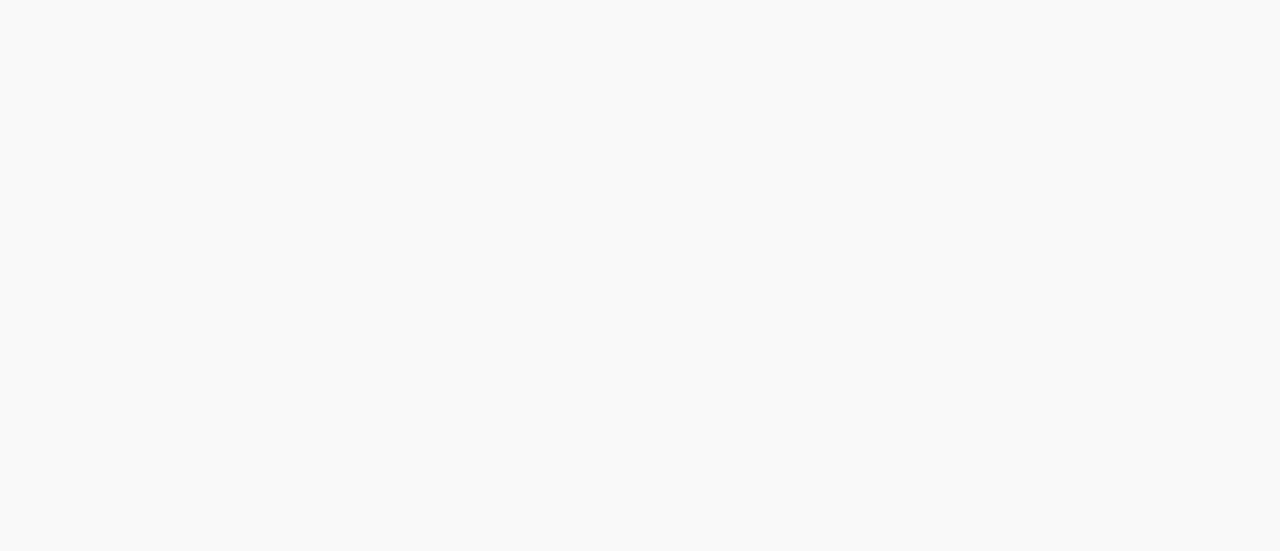 scroll, scrollTop: 0, scrollLeft: 0, axis: both 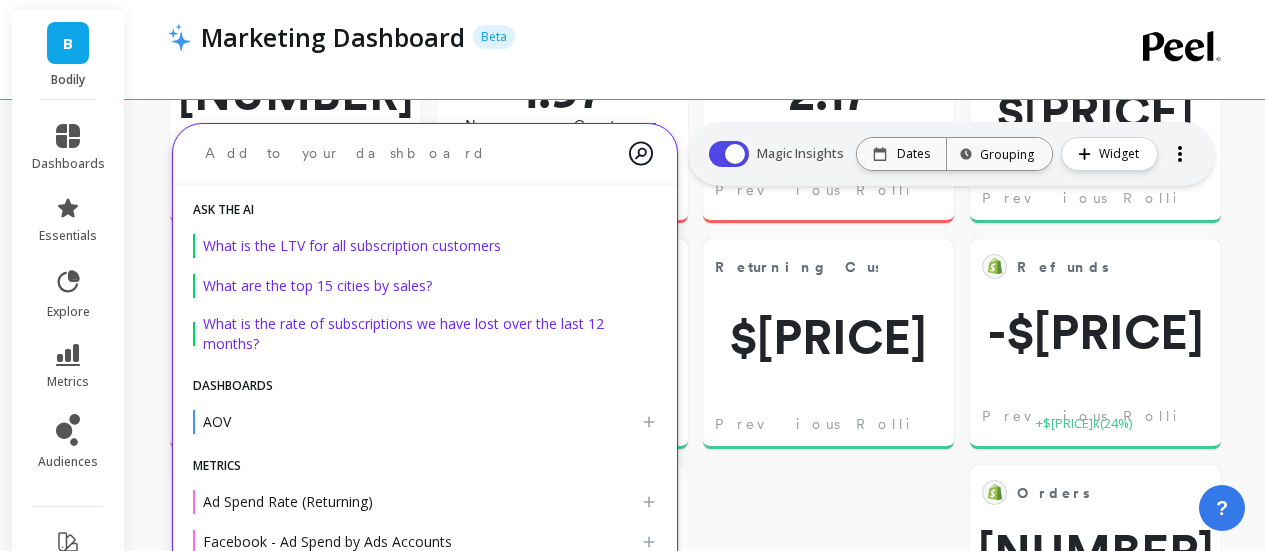 click at bounding box center (409, 153) 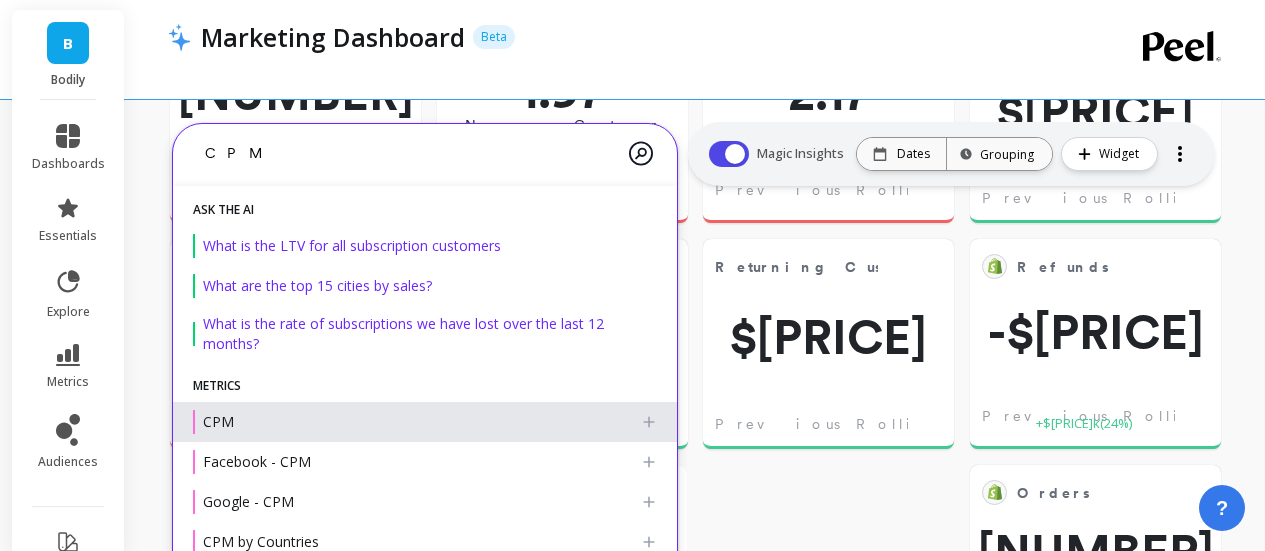 type on "CPM" 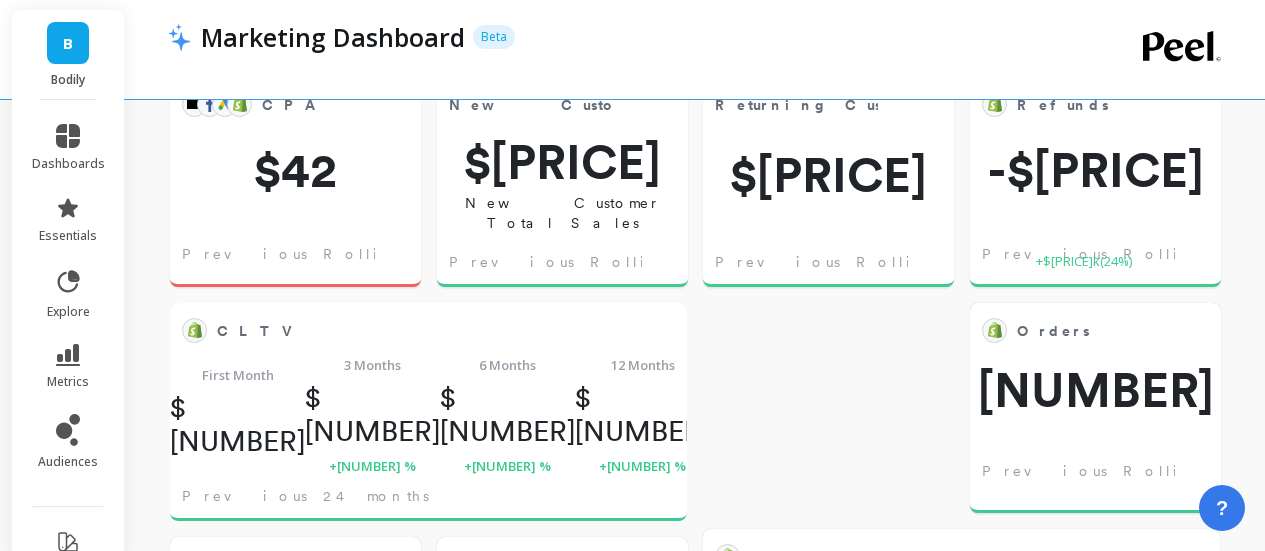 scroll, scrollTop: 819, scrollLeft: 0, axis: vertical 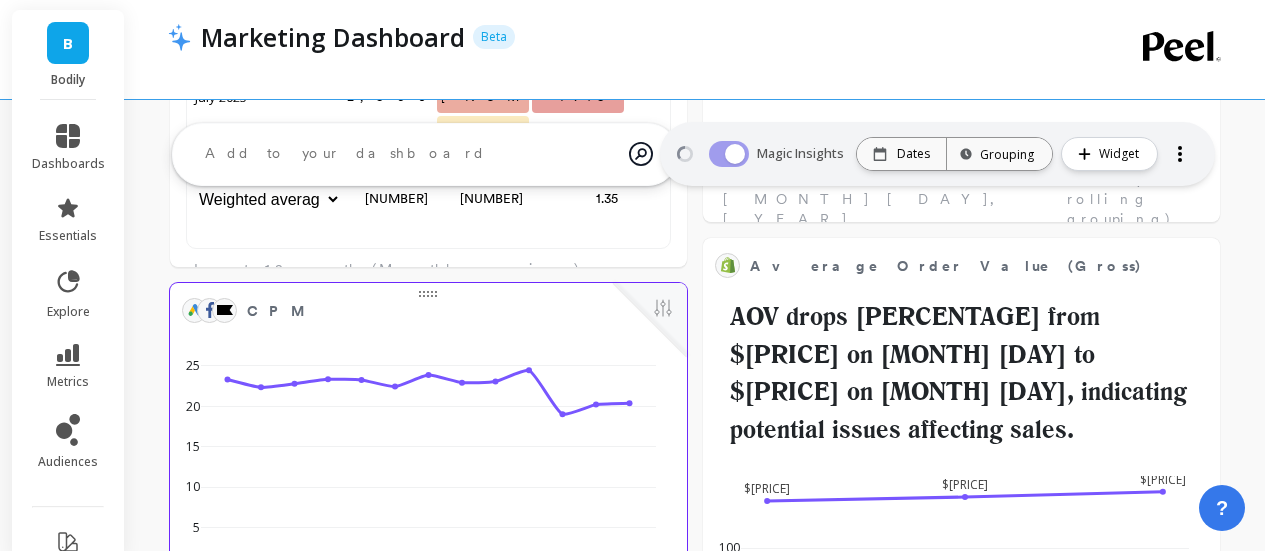 click at bounding box center (650, 320) 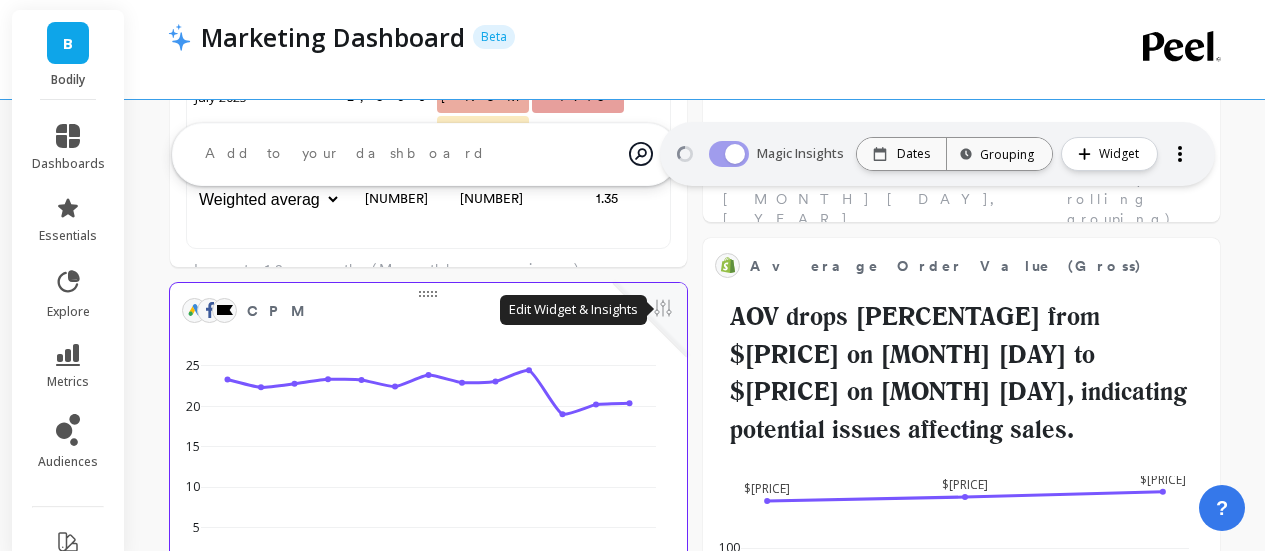 click at bounding box center [663, 310] 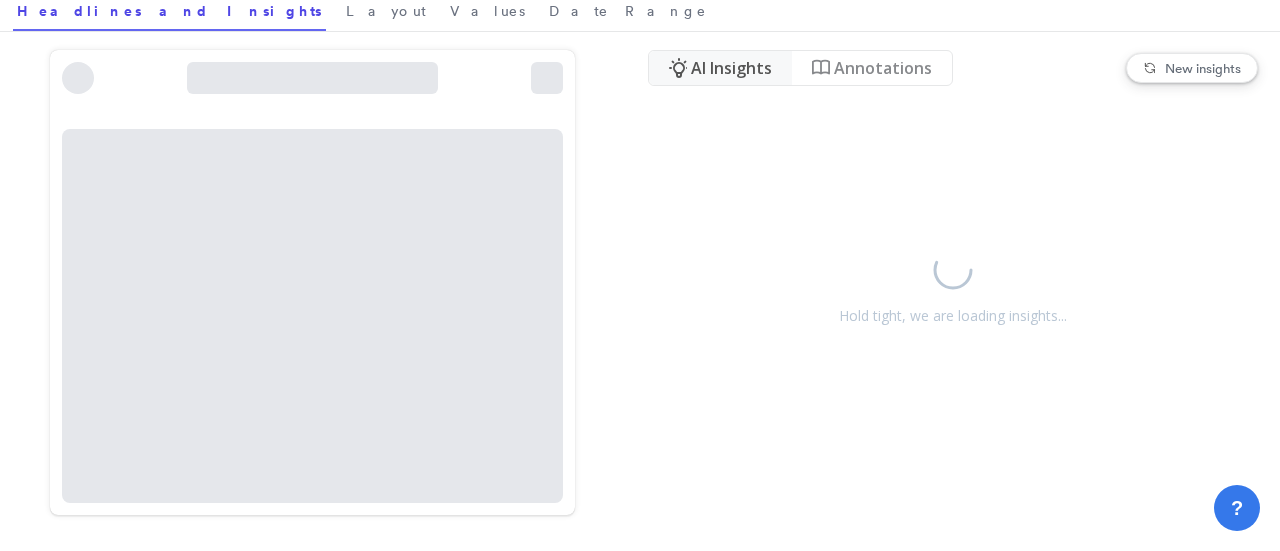 scroll, scrollTop: 16, scrollLeft: 16, axis: both 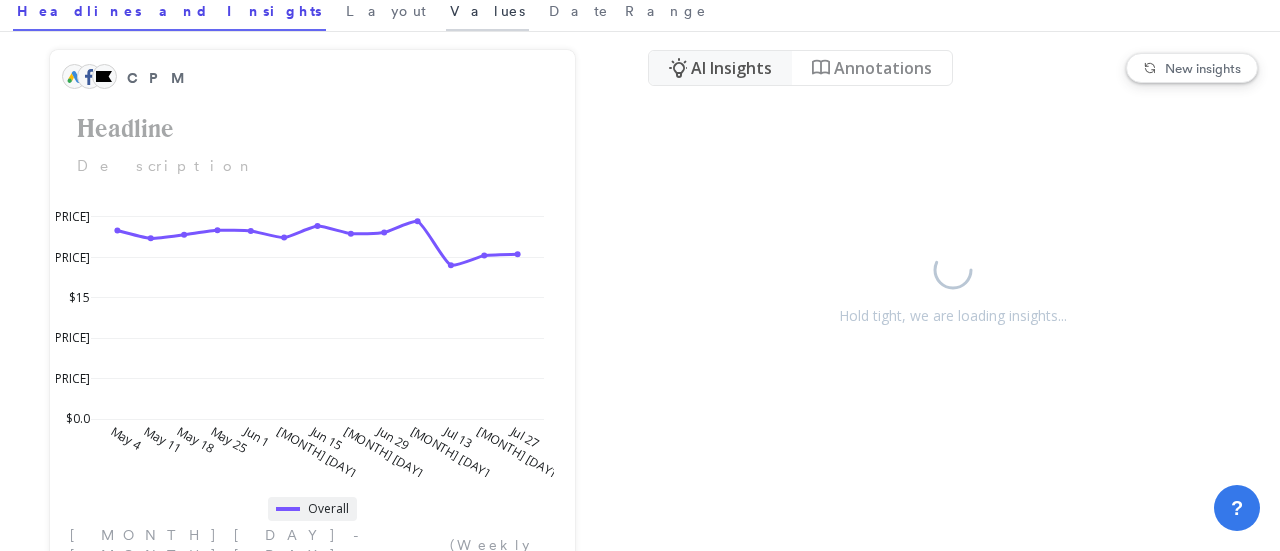 click on "Values" at bounding box center (487, 11) 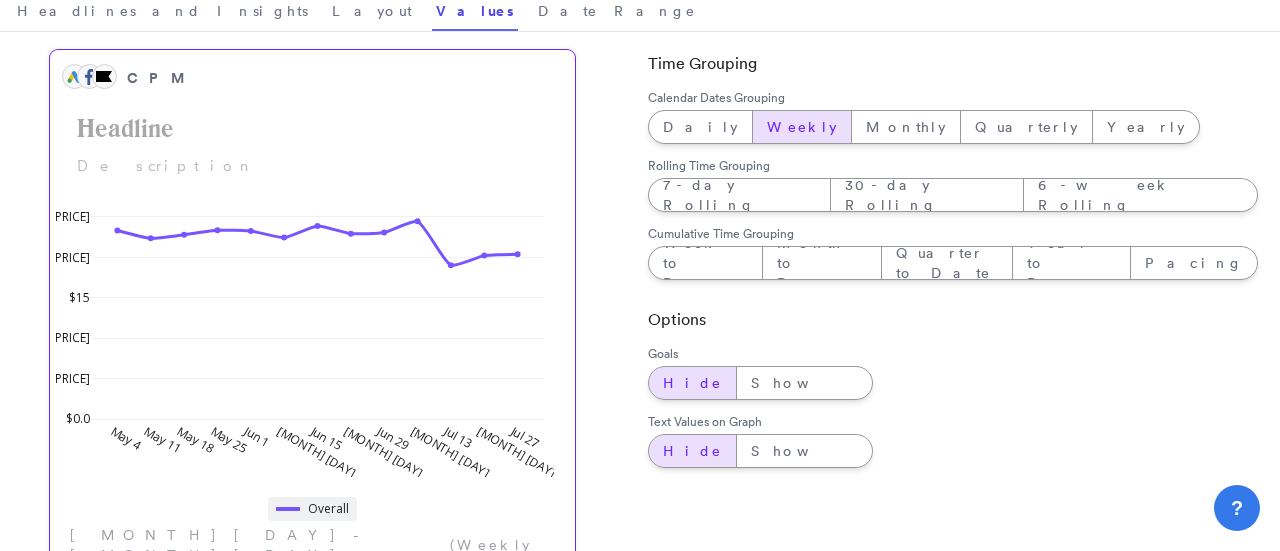 scroll, scrollTop: 16, scrollLeft: 16, axis: both 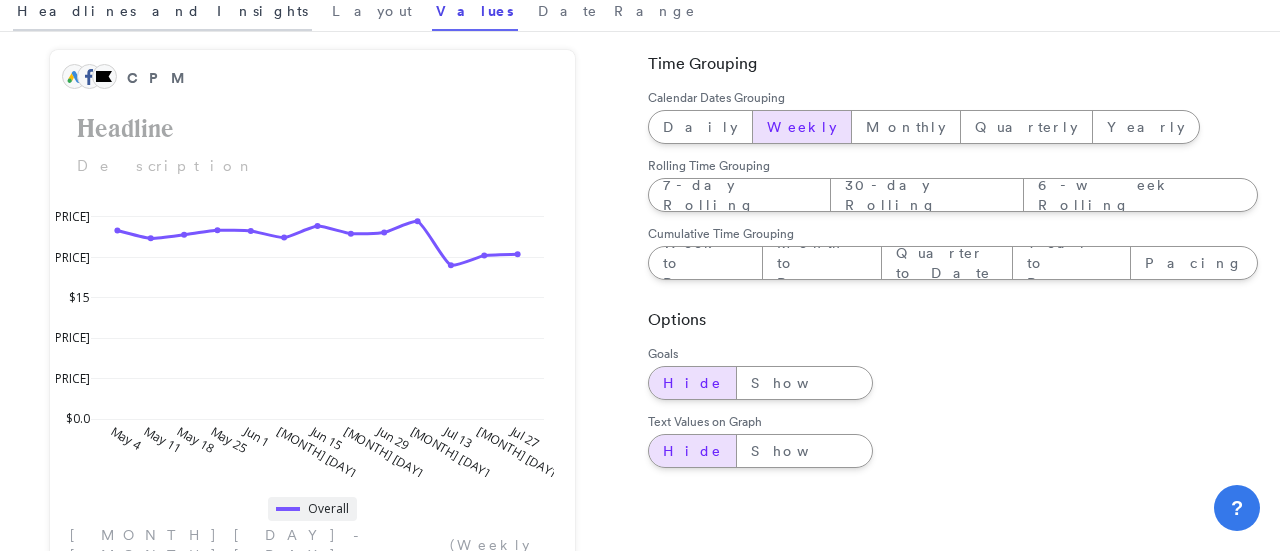 click on "Headlines and Insights" at bounding box center [162, 11] 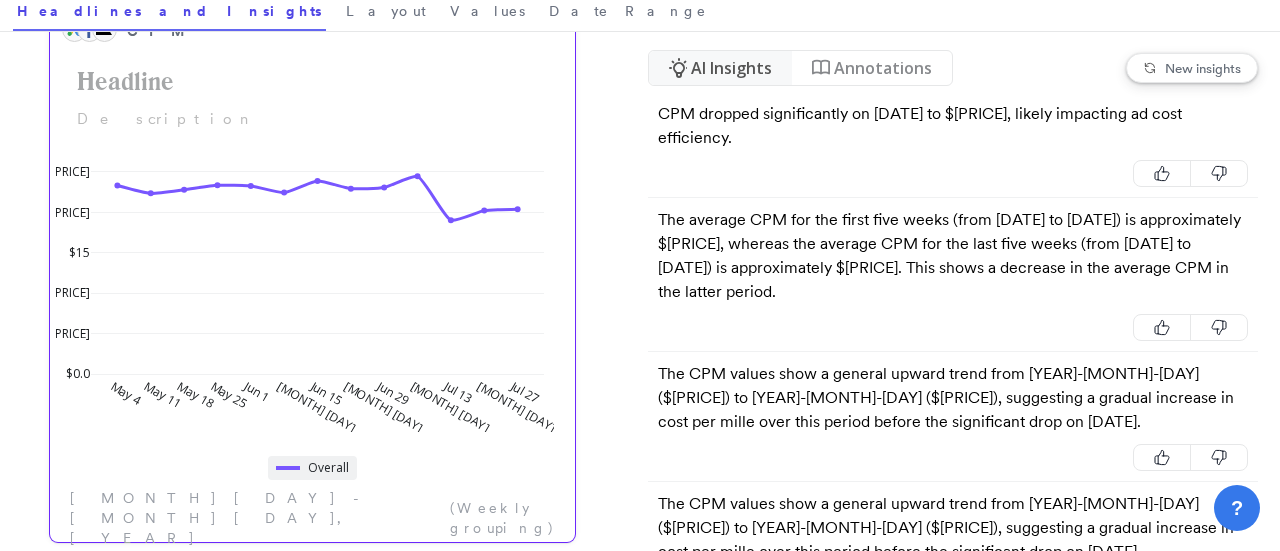 scroll, scrollTop: 47, scrollLeft: 0, axis: vertical 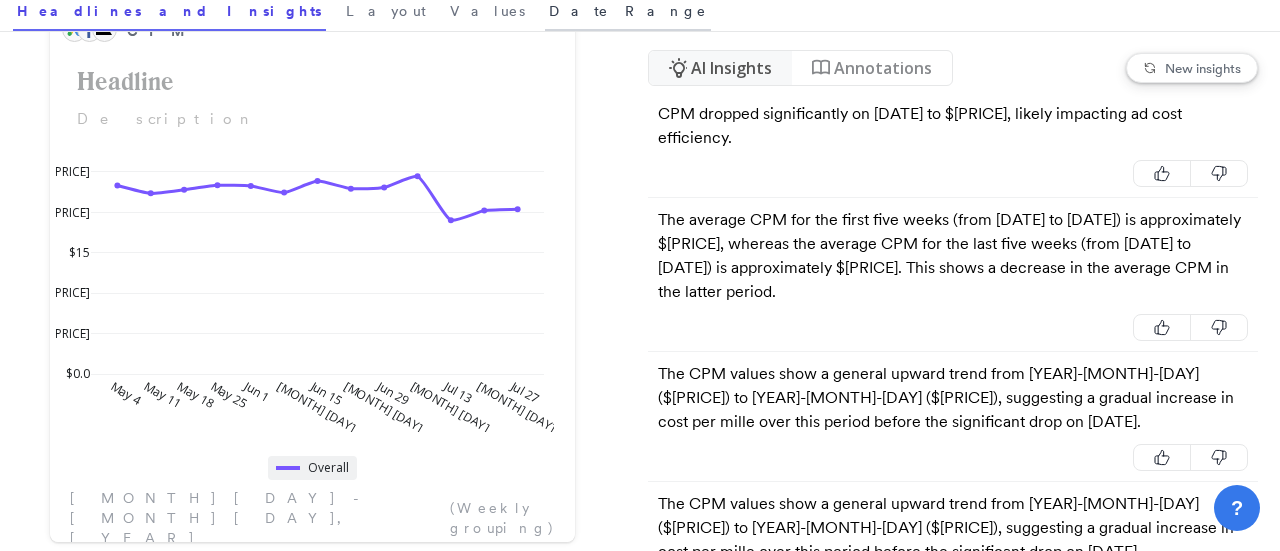 click on "Date Range" at bounding box center [628, 11] 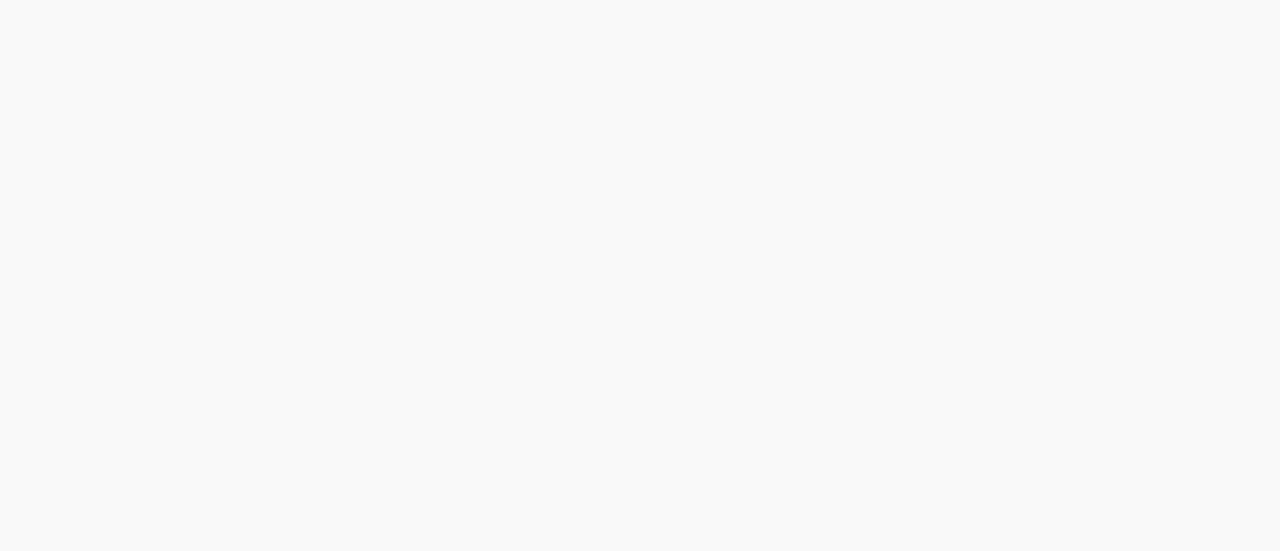 scroll, scrollTop: 0, scrollLeft: 0, axis: both 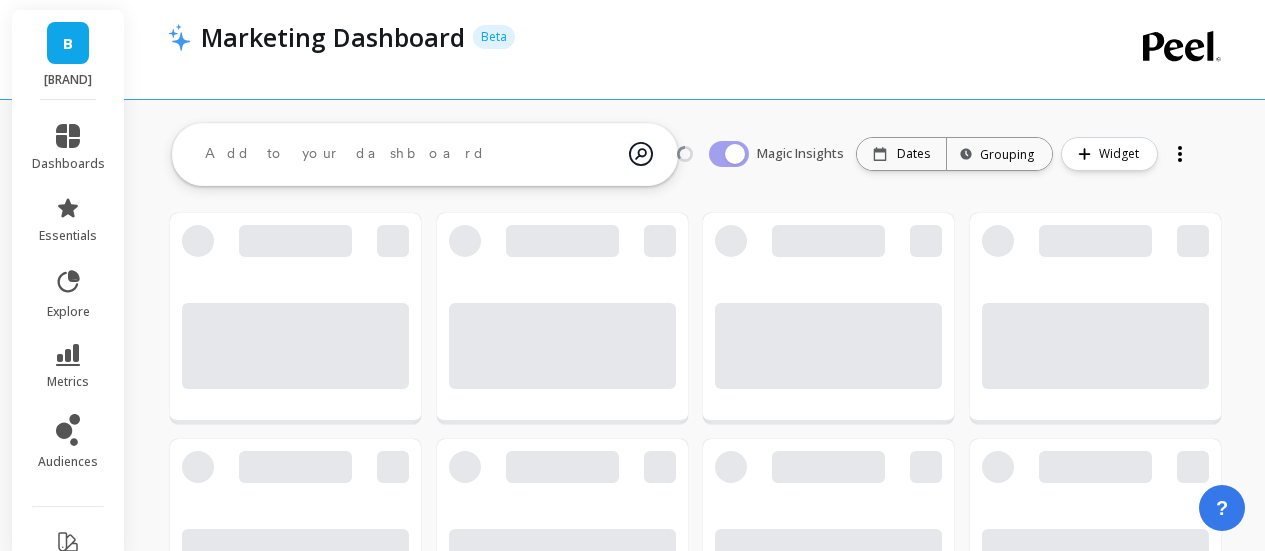click at bounding box center (409, 154) 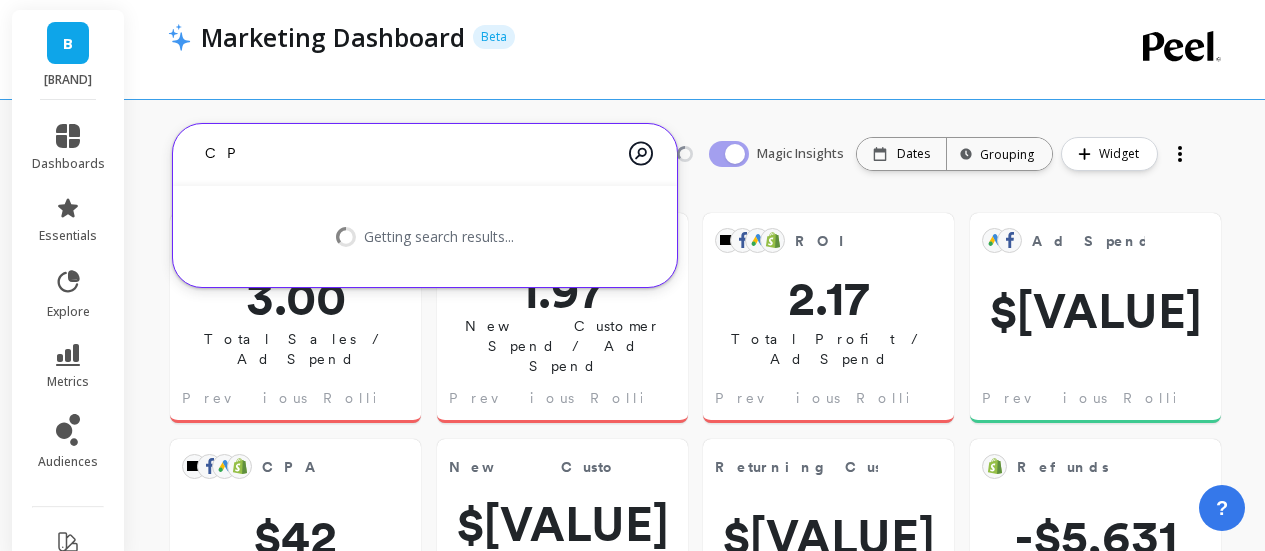 scroll, scrollTop: 16, scrollLeft: 16, axis: both 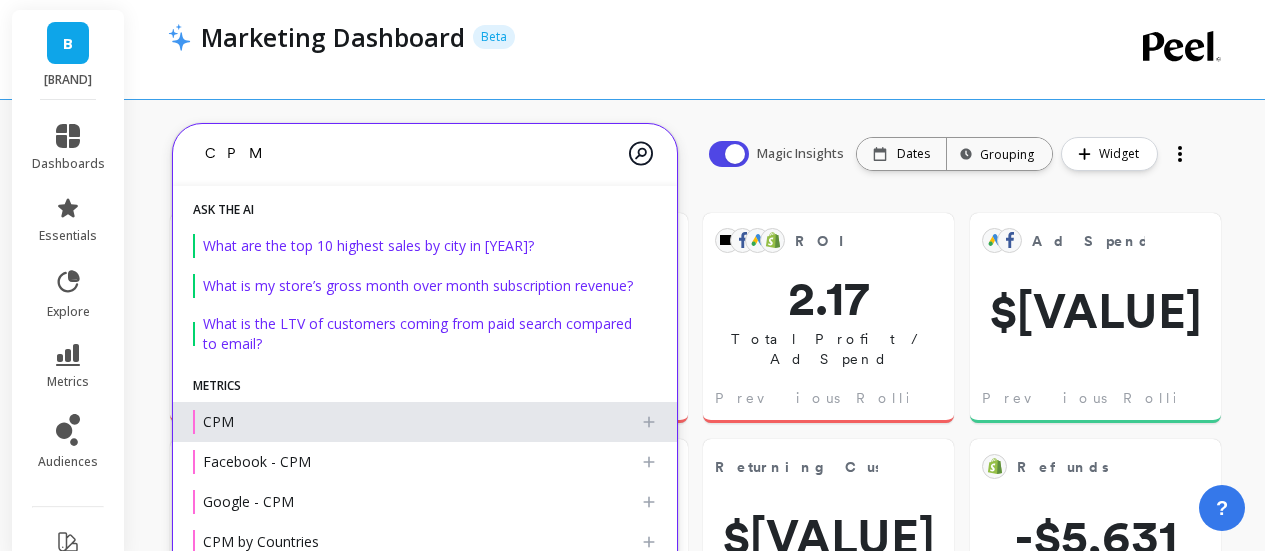 type on "CPM" 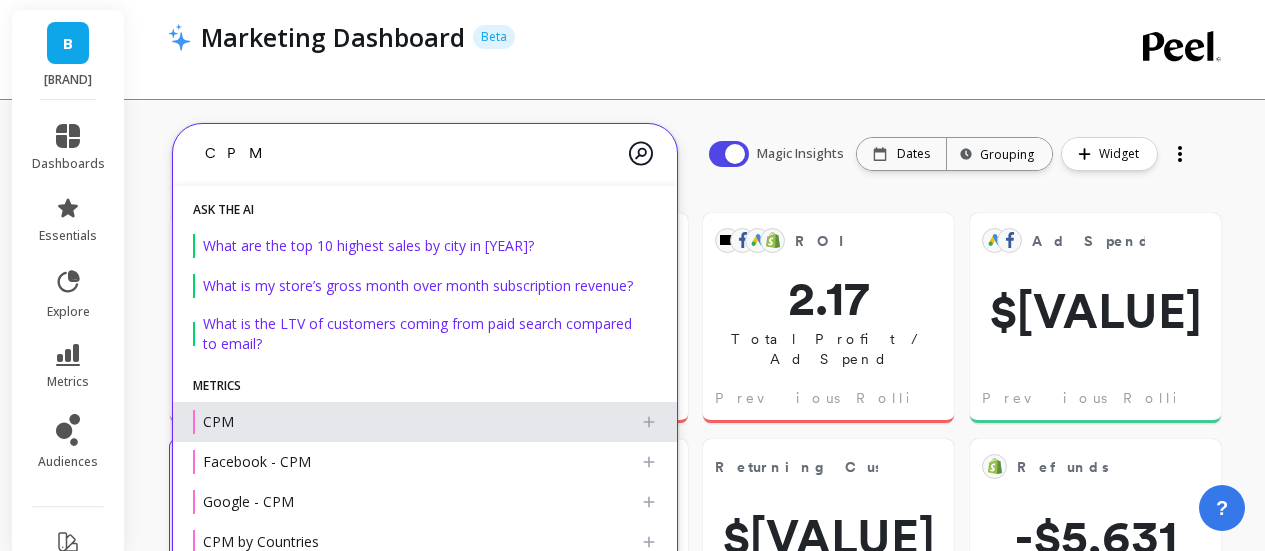 drag, startPoint x: 363, startPoint y: 441, endPoint x: 351, endPoint y: 440, distance: 12.0415945 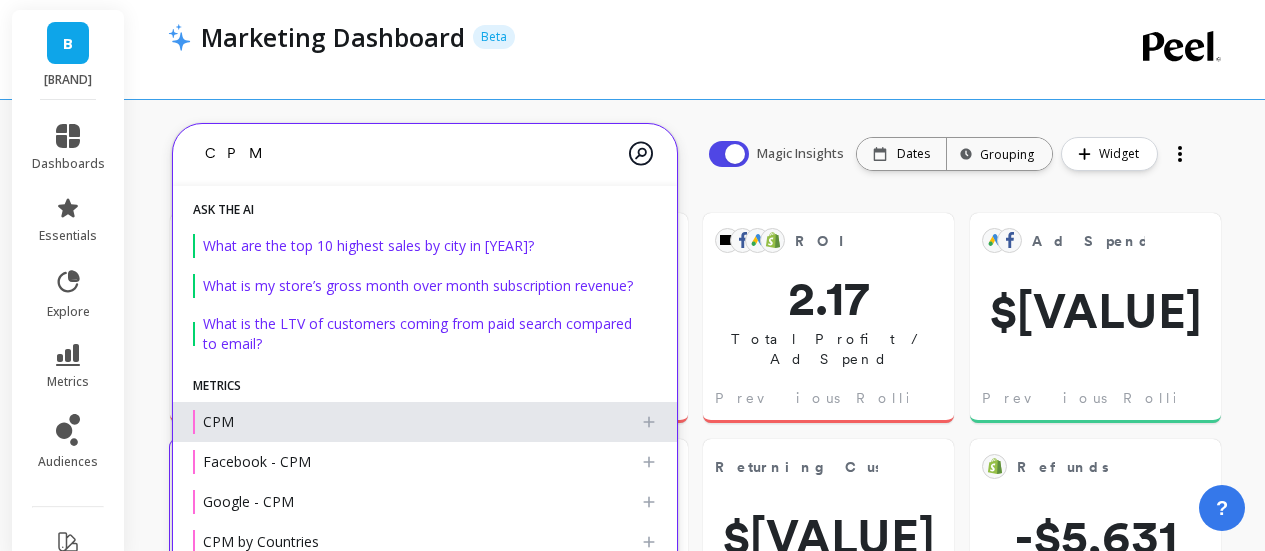 click on "CPM" at bounding box center (417, 422) 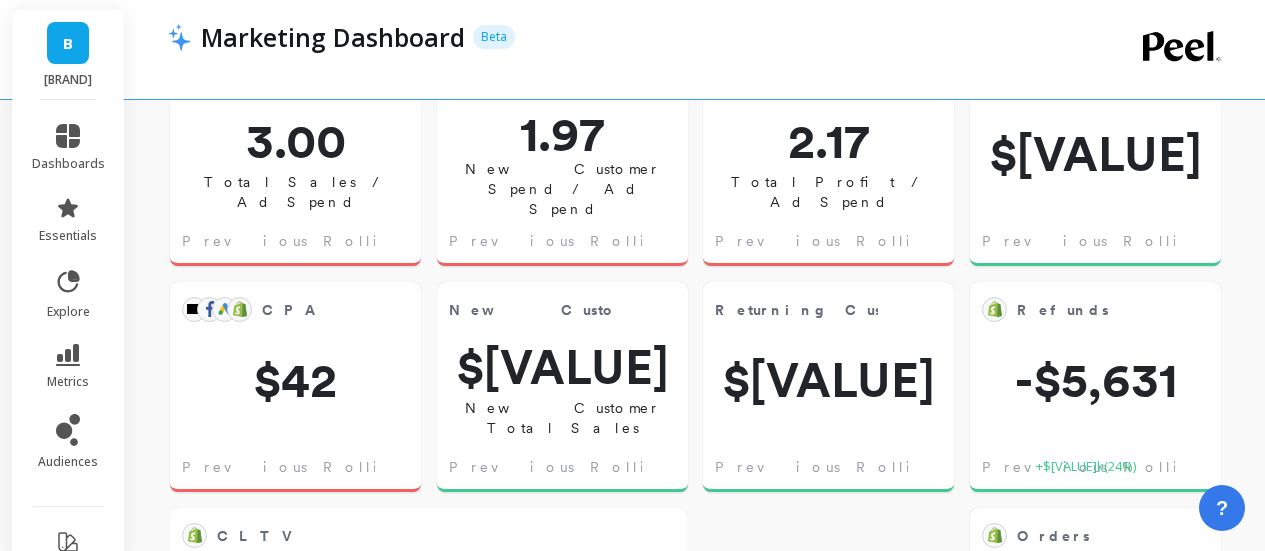 scroll, scrollTop: 1679, scrollLeft: 0, axis: vertical 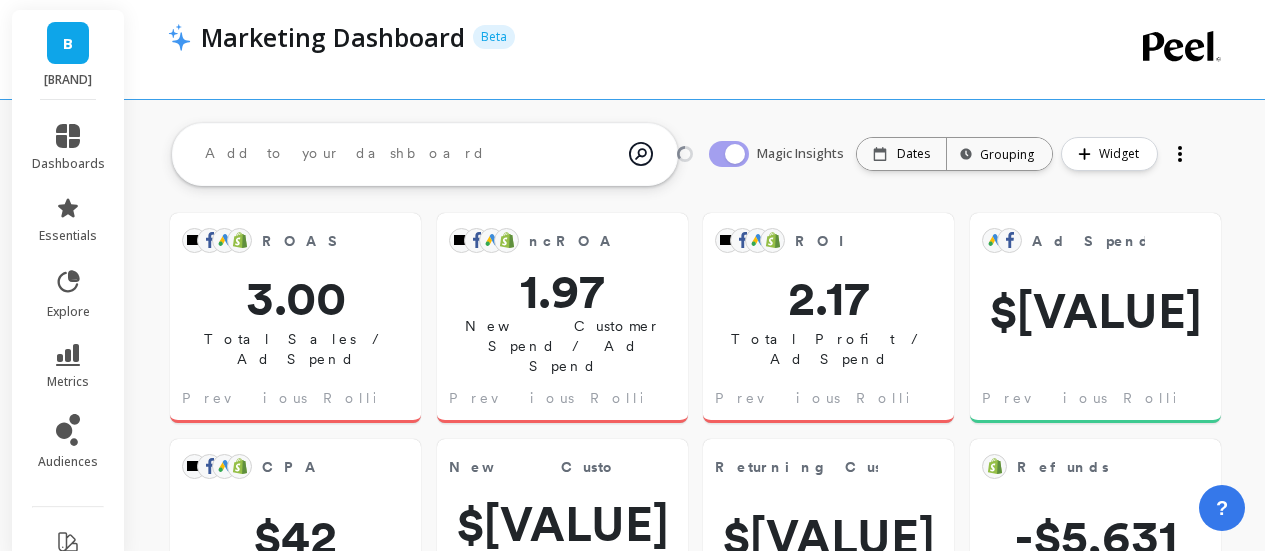 click at bounding box center [409, 154] 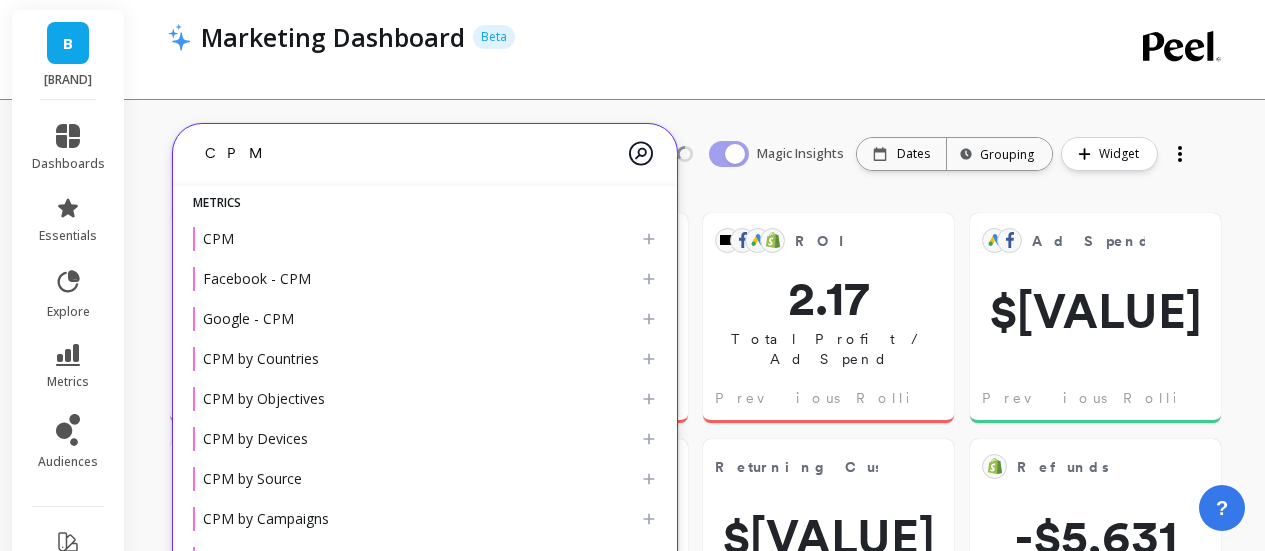 scroll, scrollTop: 200, scrollLeft: 0, axis: vertical 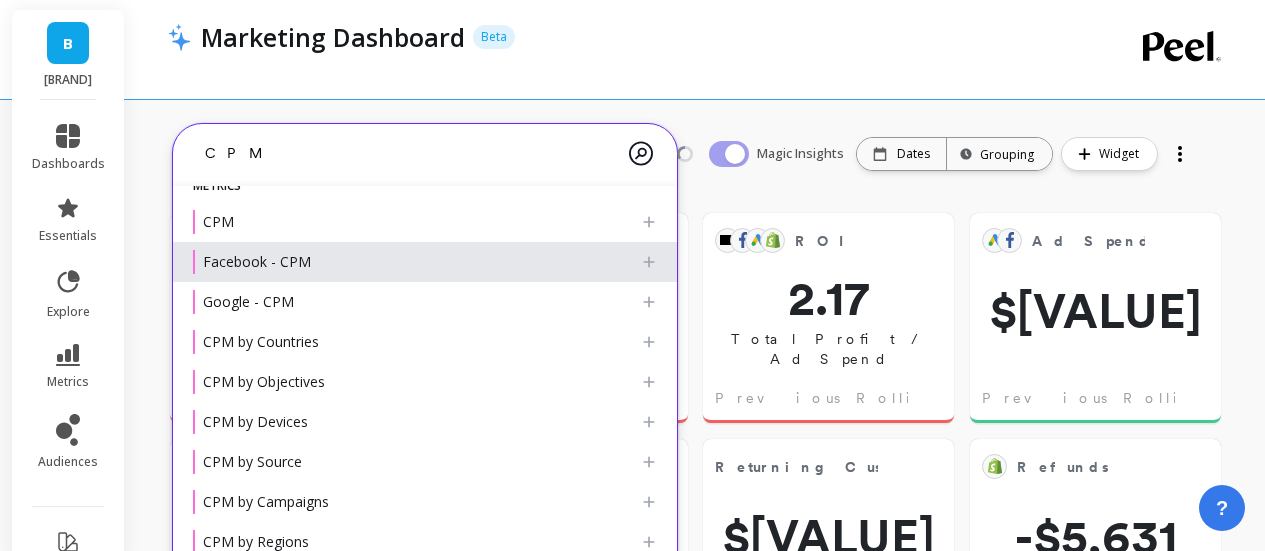 type on "CPM" 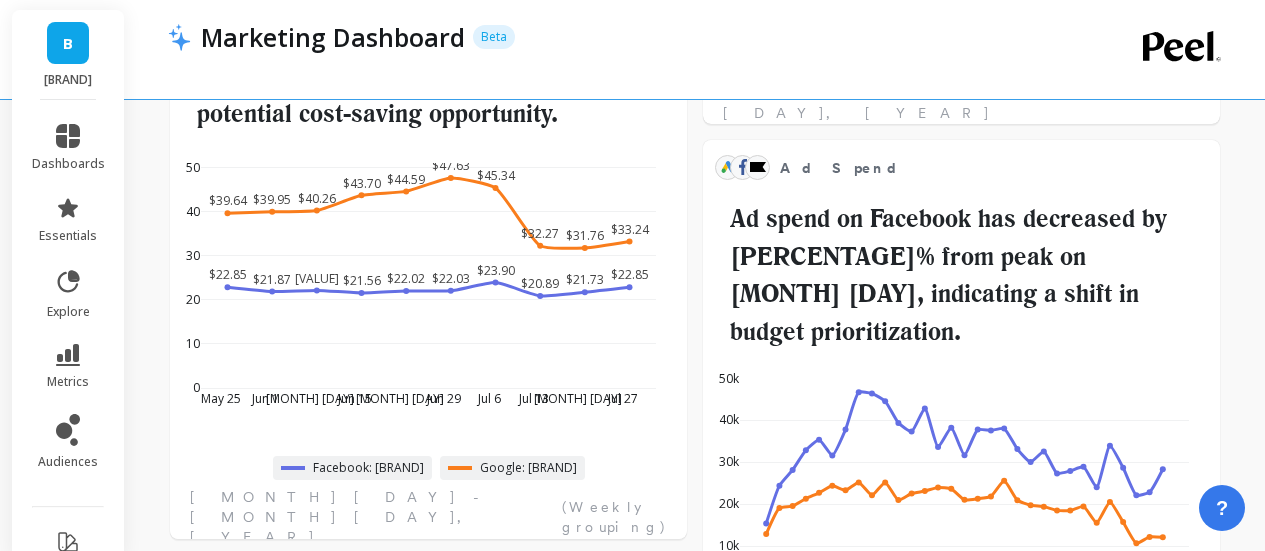 scroll, scrollTop: 2485, scrollLeft: 0, axis: vertical 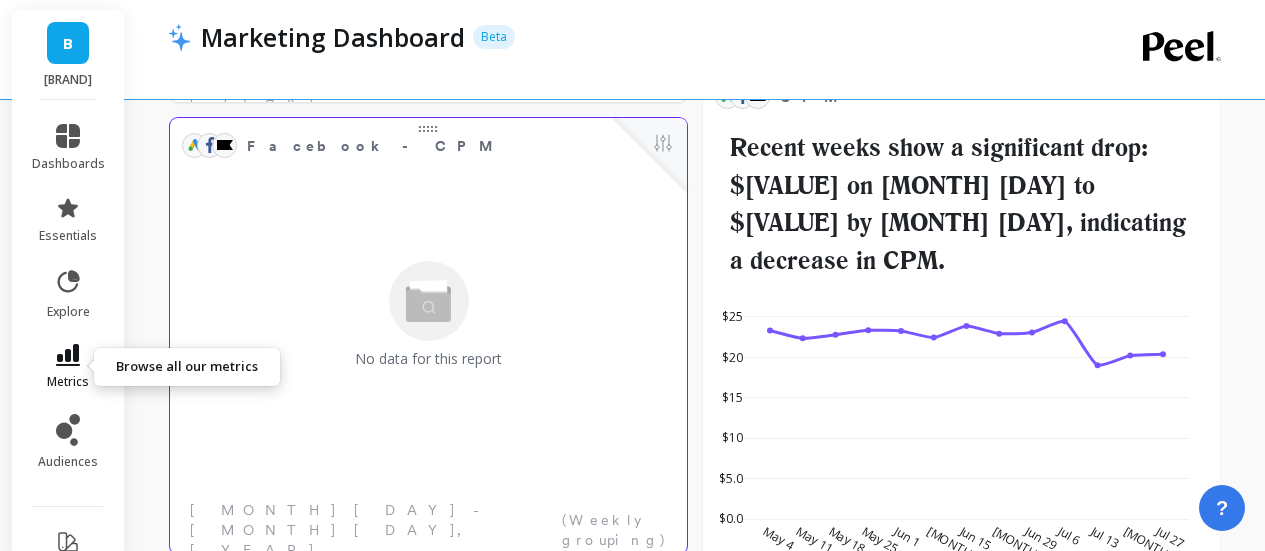 click 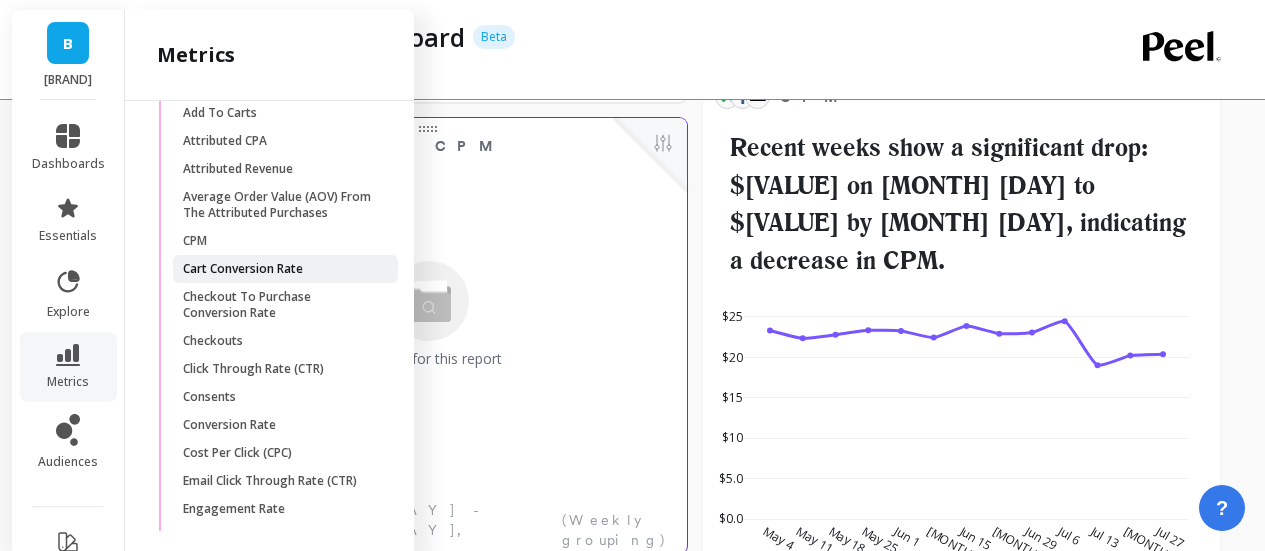scroll, scrollTop: 2556, scrollLeft: 0, axis: vertical 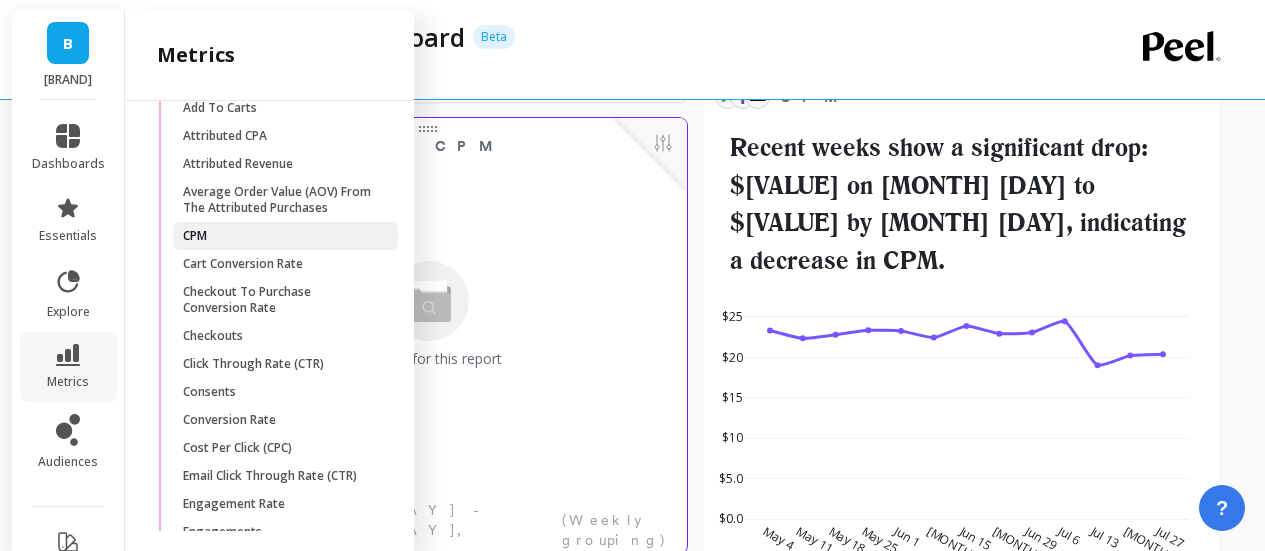 click on "CPM" at bounding box center (278, 236) 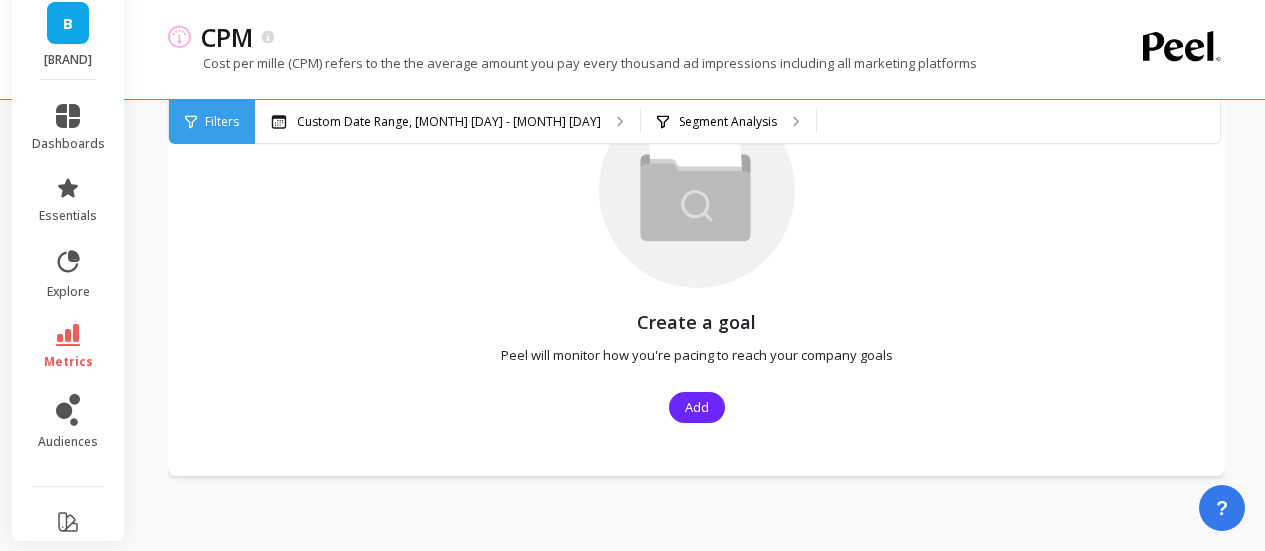 scroll 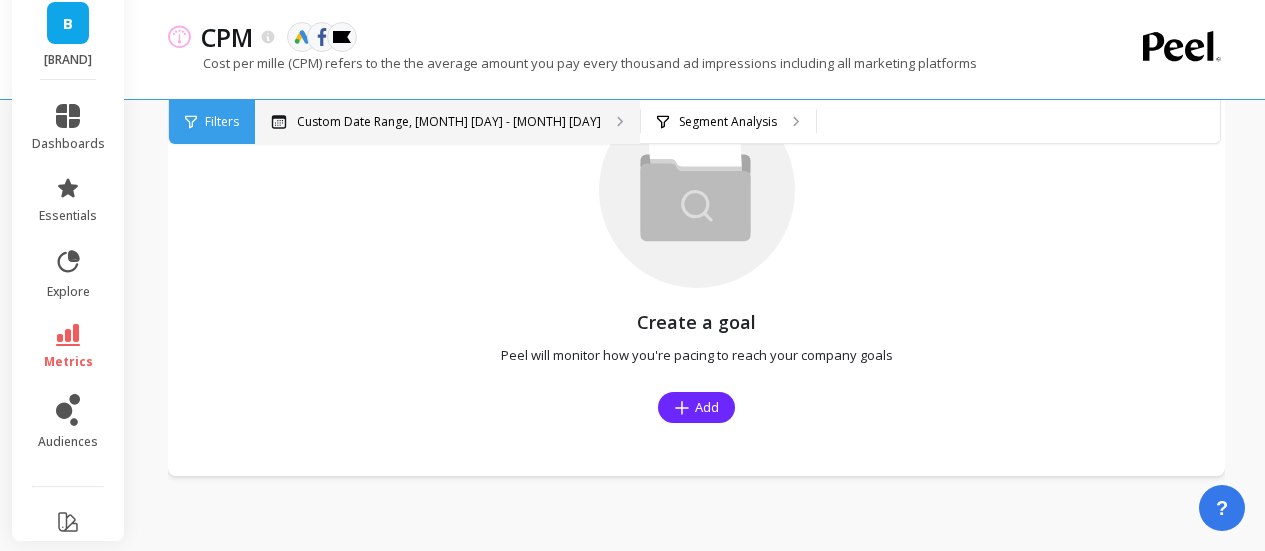click on "Custom Date Range,  [MONTH] [DAY] - [MONTH] [DAY]" at bounding box center [449, 122] 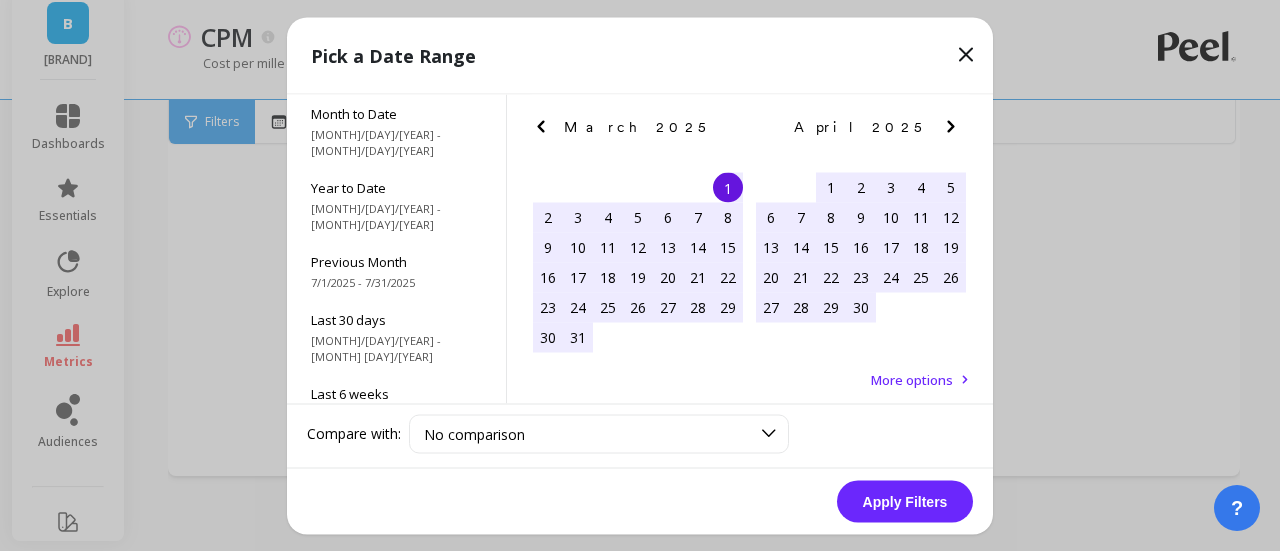 click on "[MONTH] [YEAR] Su Mo Tu We Th Fr Sa 23 24 25 26 27 28 1 2 3 4 5 6 7 8 9 10 11 12 13 14 15 16 17 18 19 20 21 22 23 24 25 26 27 28 29 30 31 [MONTH] [YEAR] Su Mo Tu We Th Fr Sa 1 2 3 4 5 6 7 8 9 10 11 12 13 14 15 16 17 18 19 20 21 22 23 24 25 26 27 28 29 30 1 2 3 [MONTH] [YEAR] Su Mo Tu We Th Fr Sa 23 24 25 26 27 28 1 2 3 4 5 6 7 8 9 10 11 12 13 14 15 16 17 18 19 20 21 22 23 24 25 26 27 28 29 30 31 1 2 3 4 5 More options" at bounding box center [750, 249] 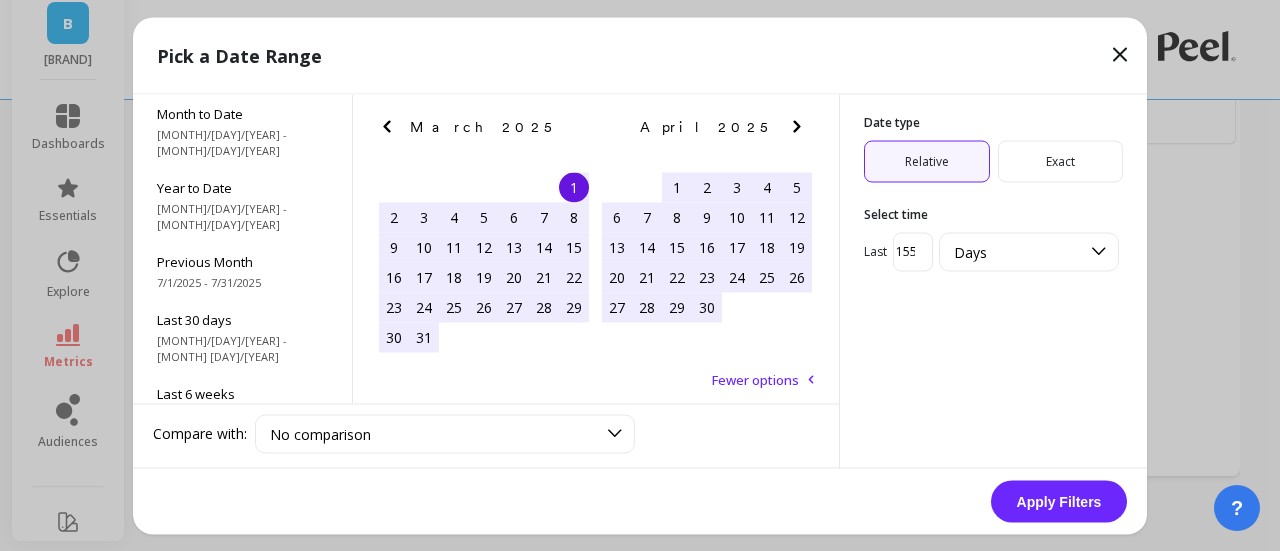 click on "155.6163274074074" at bounding box center (913, 251) 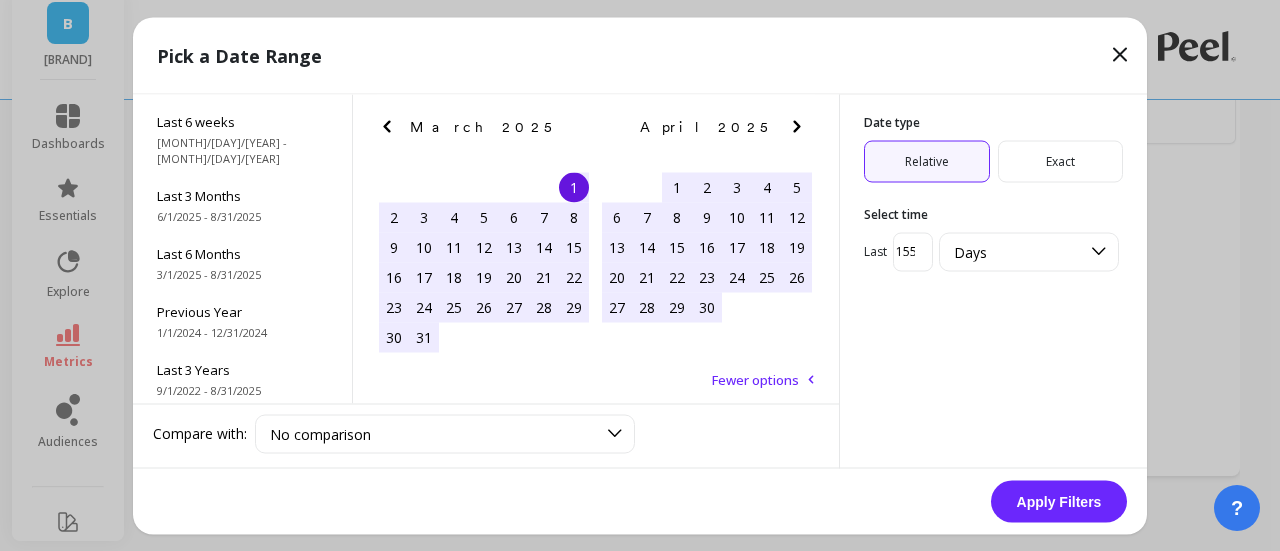 click 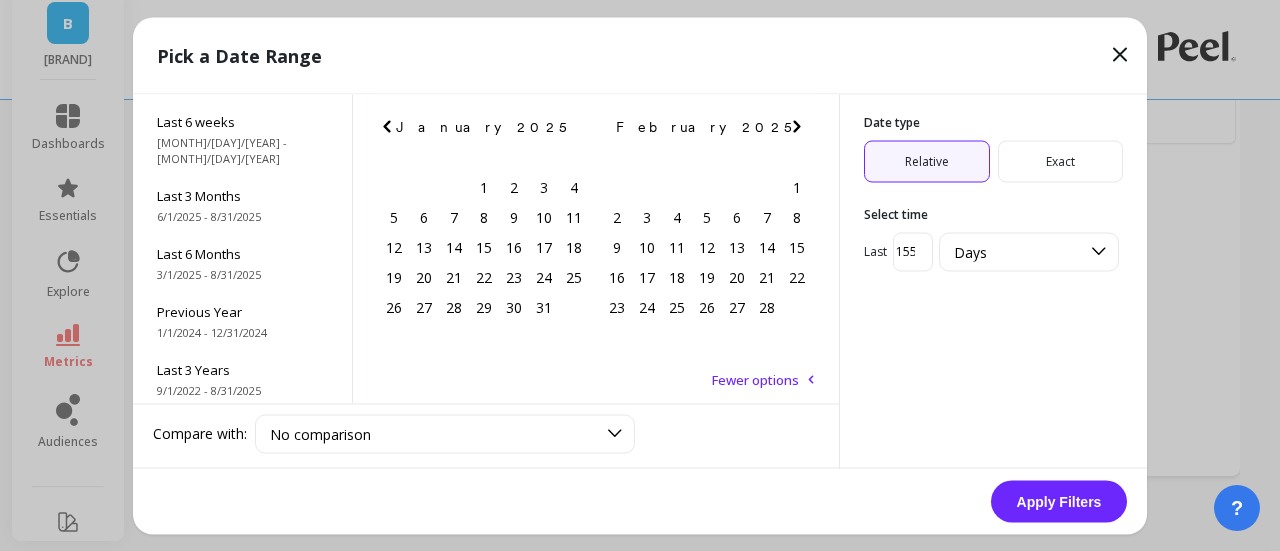 click 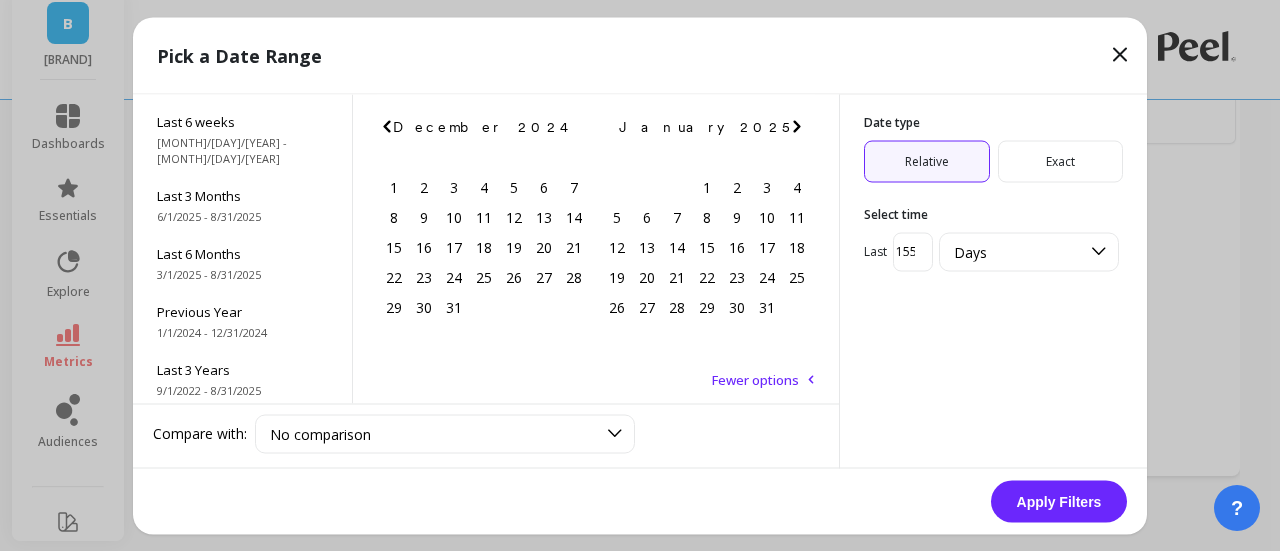click 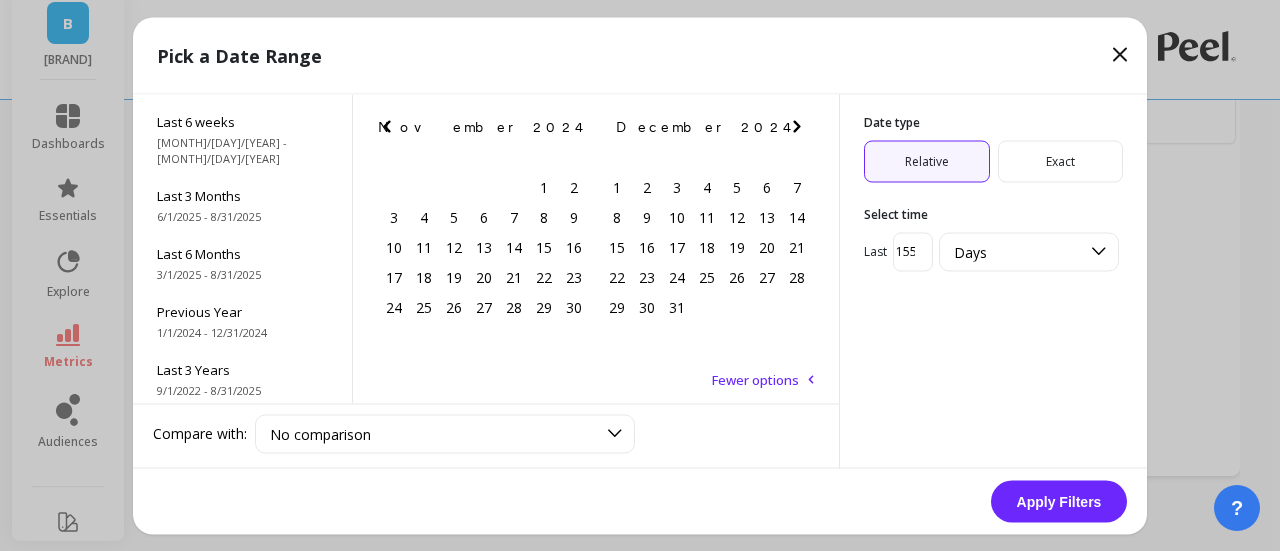 click 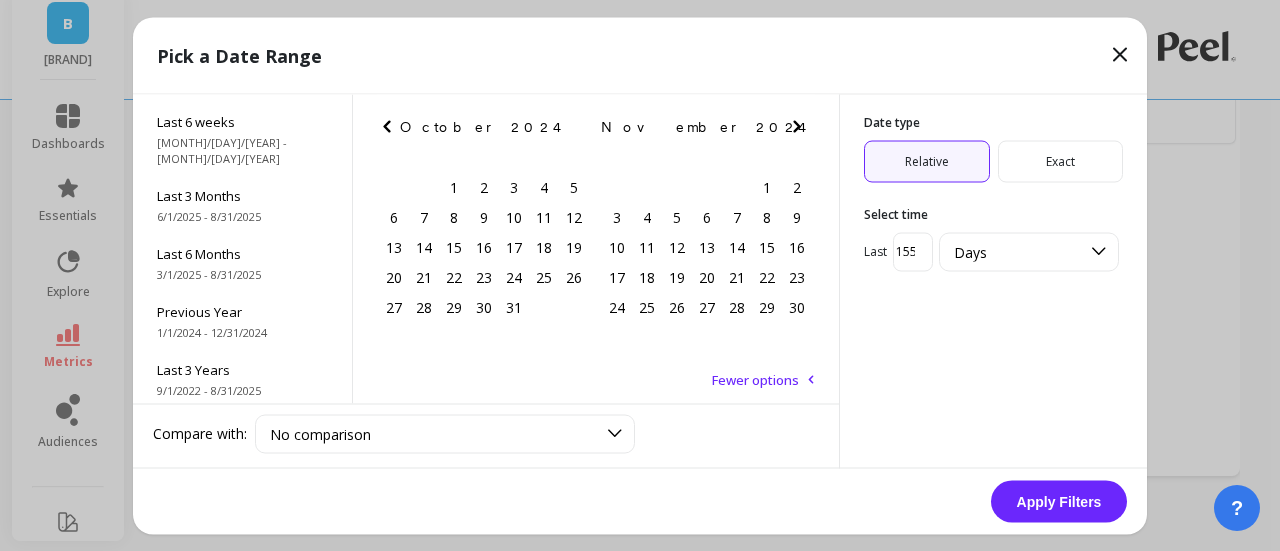 click 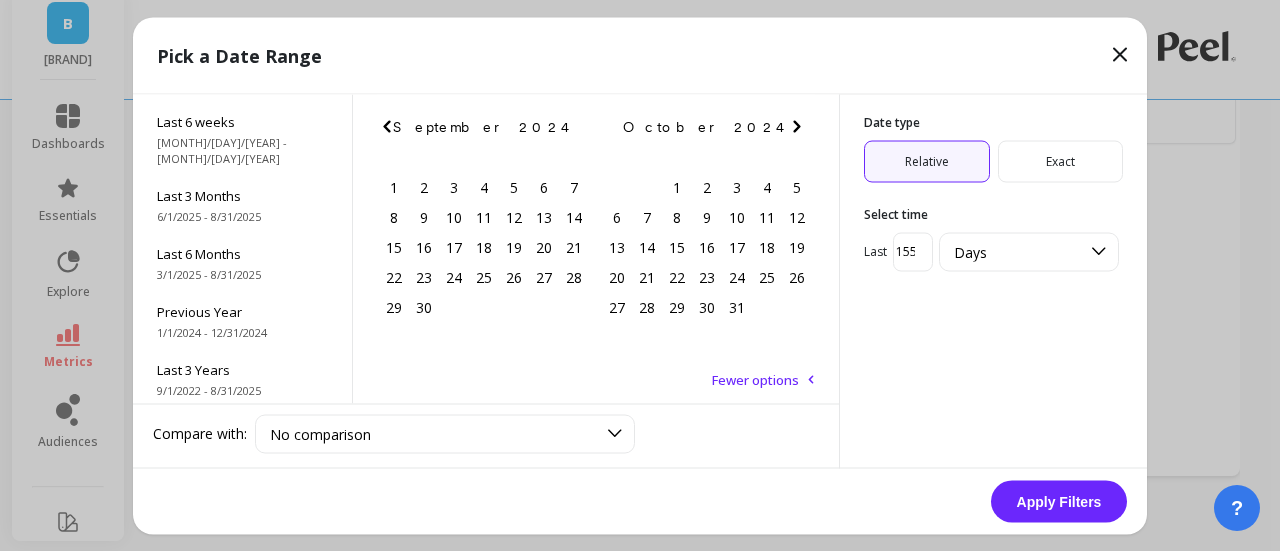 click 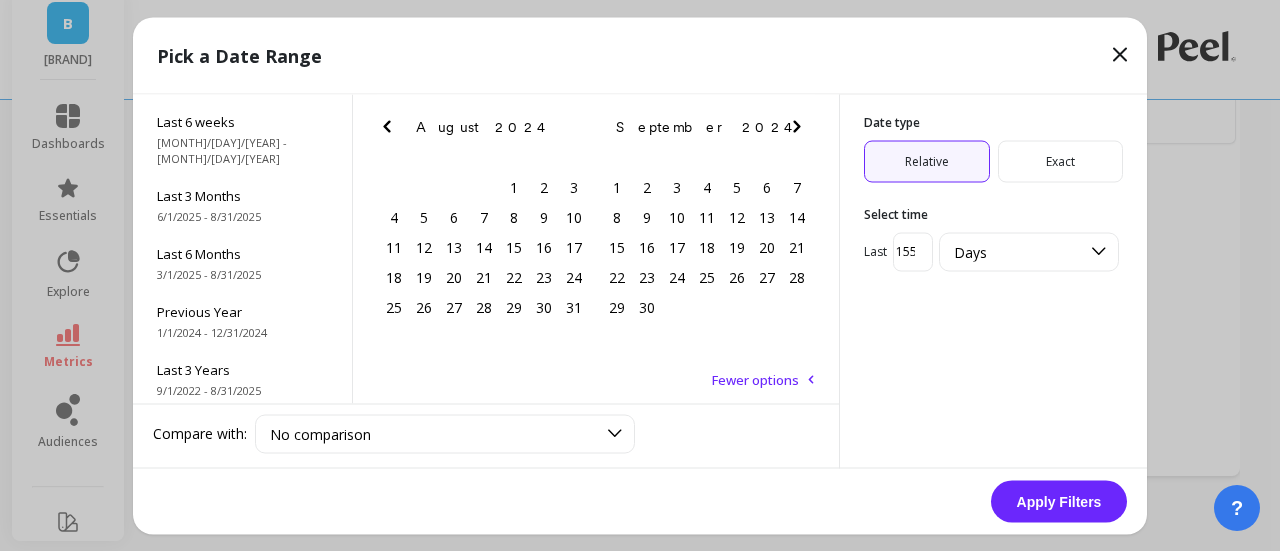 click 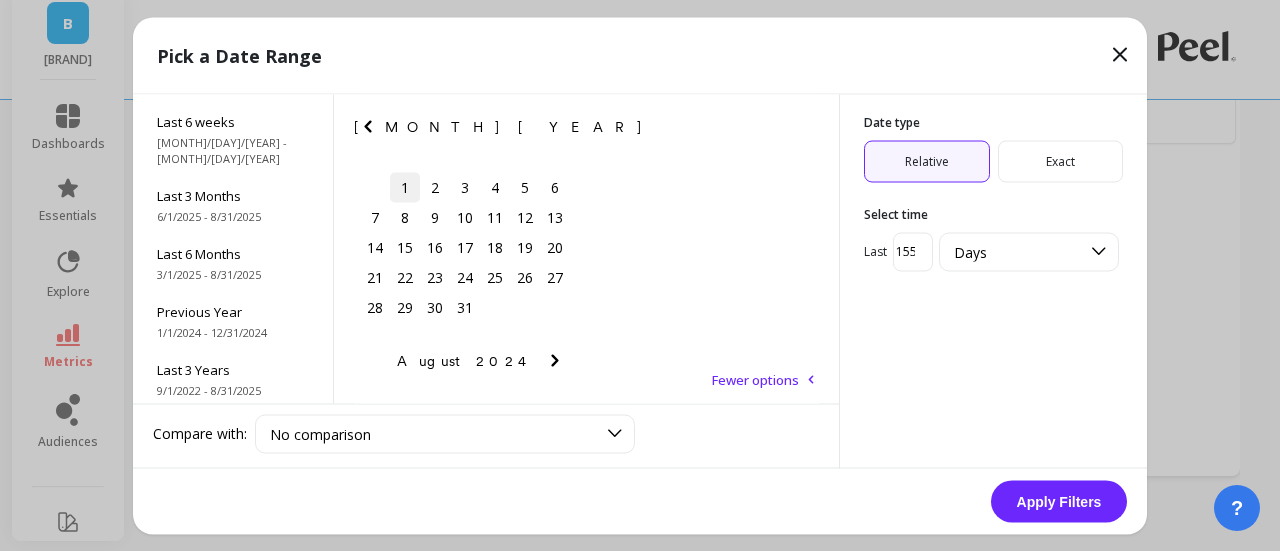 click on "1" at bounding box center [405, 187] 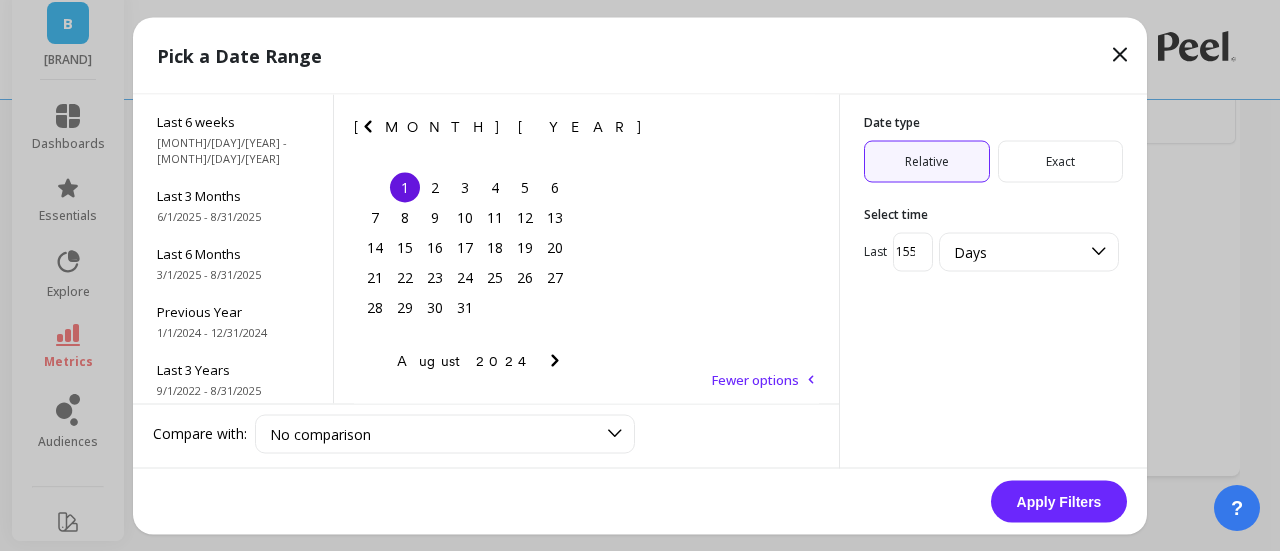 click 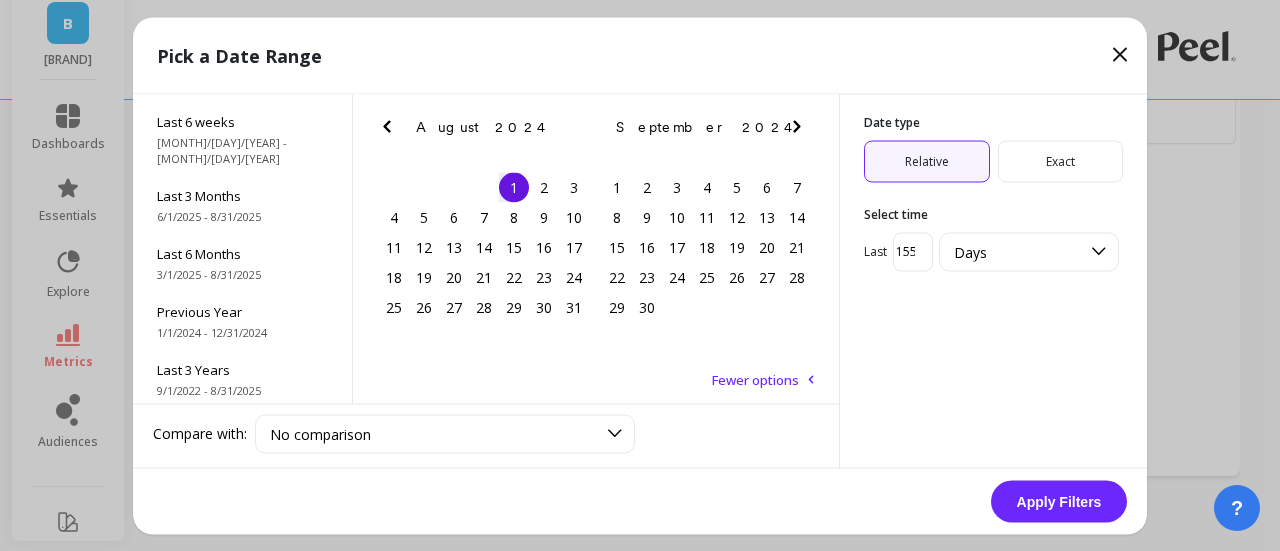 click 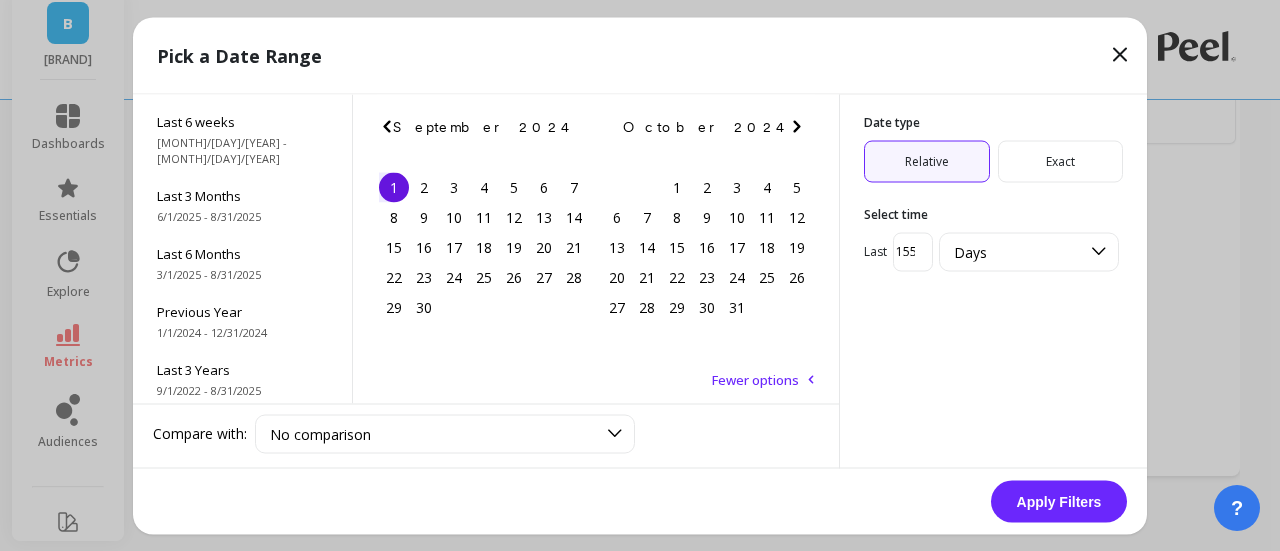 click 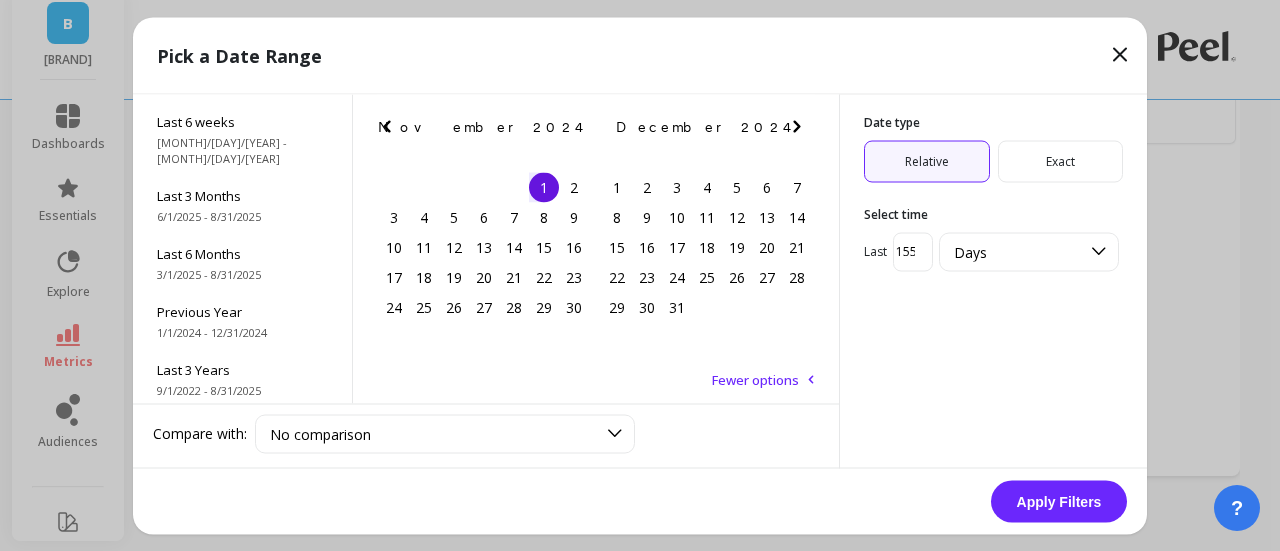 click 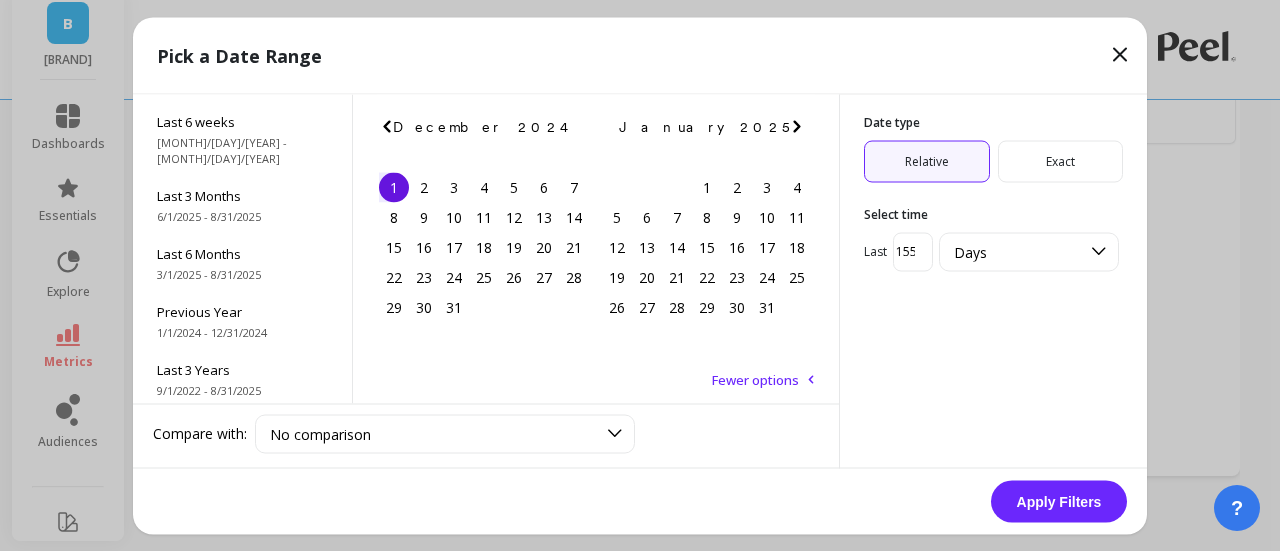 click 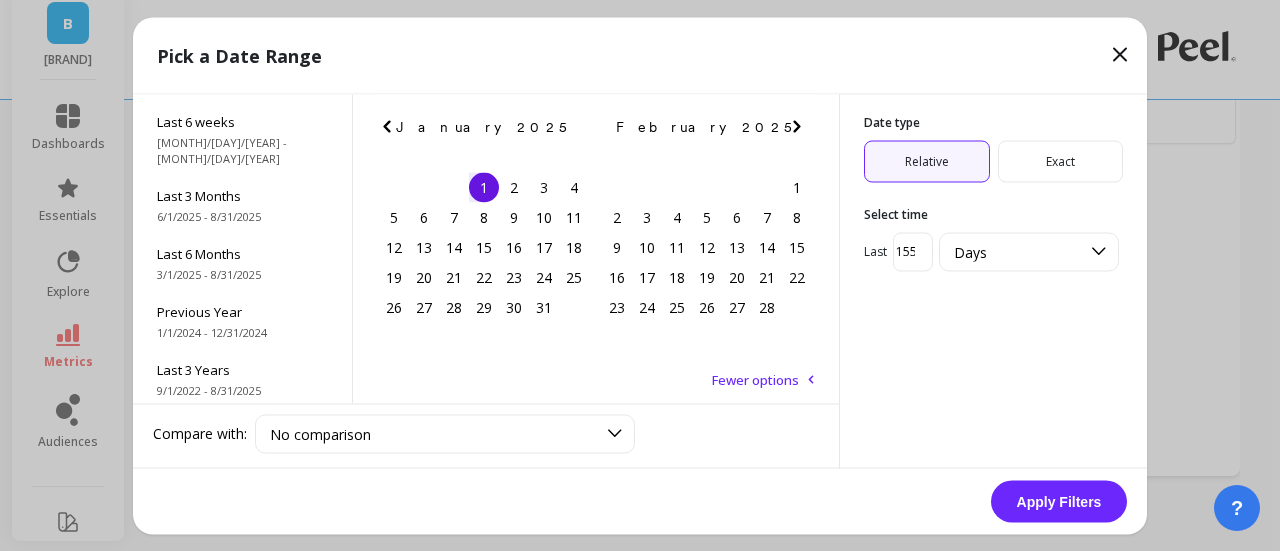 click 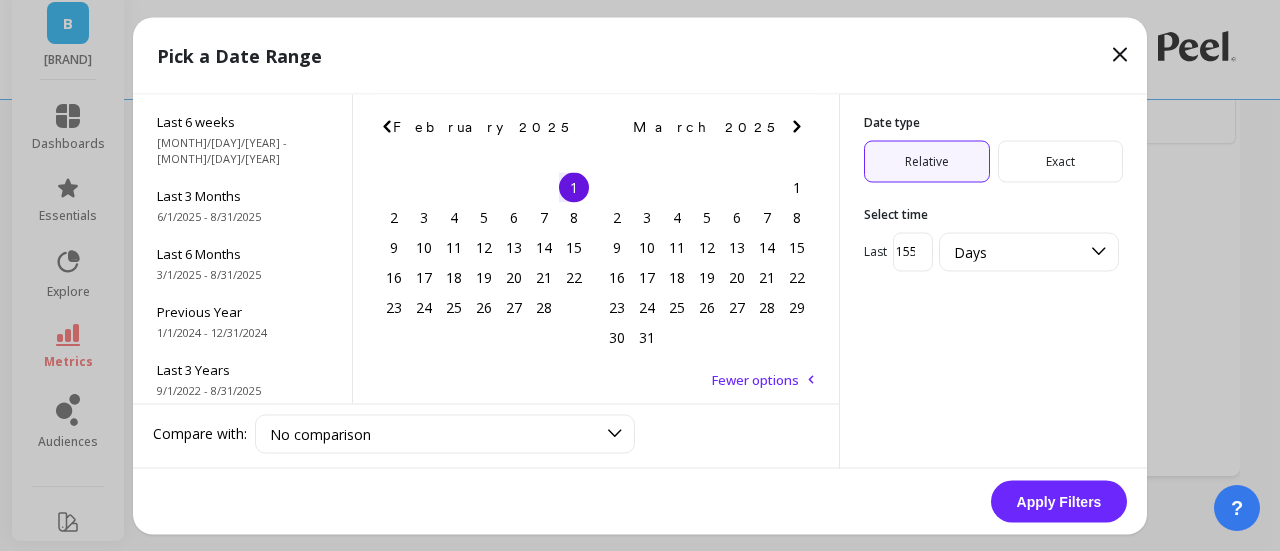 click 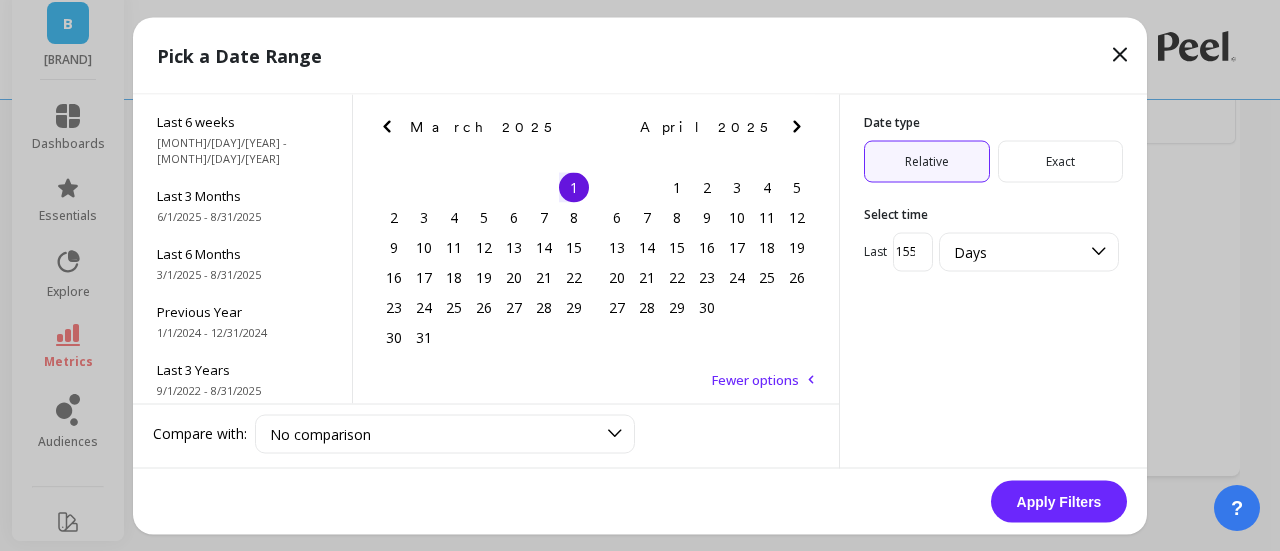click 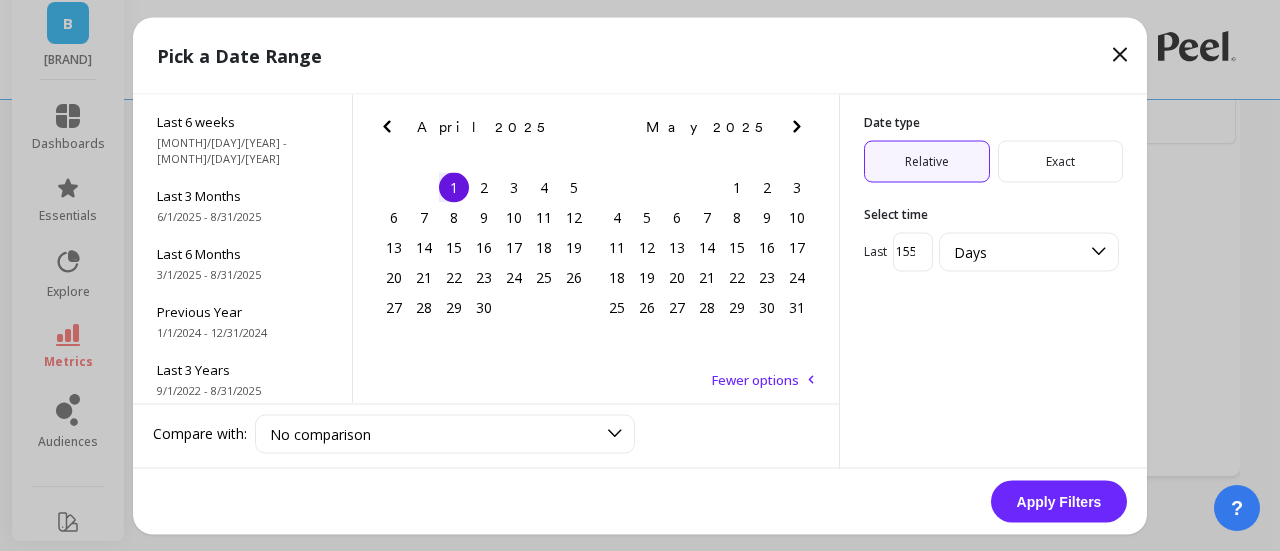 click 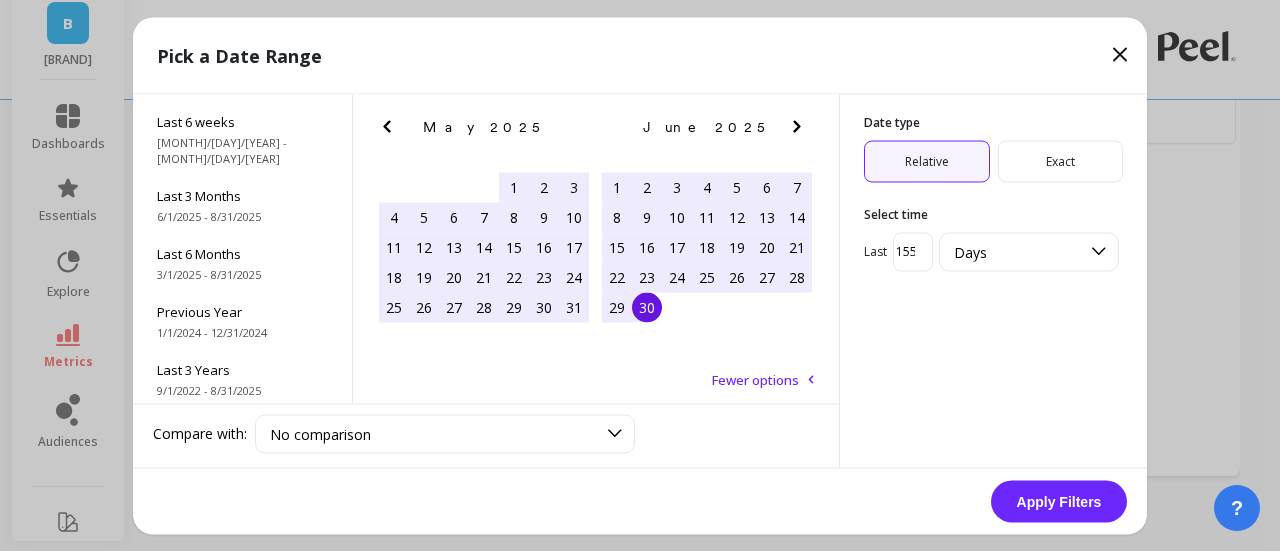 click on "30" at bounding box center [647, 307] 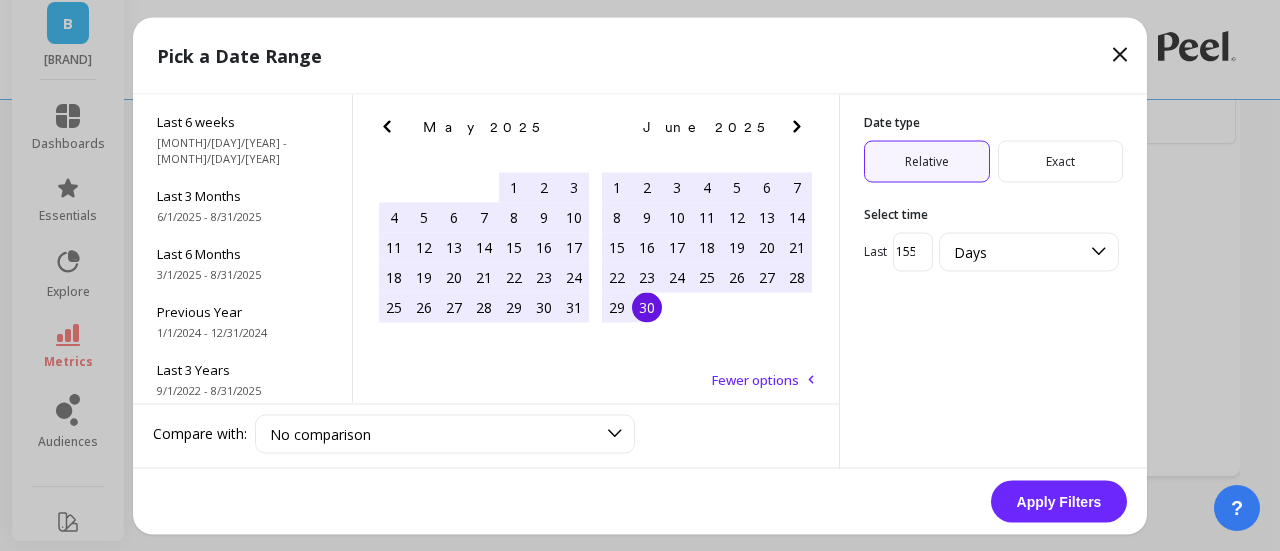click on "Apply Filters" at bounding box center [1059, 501] 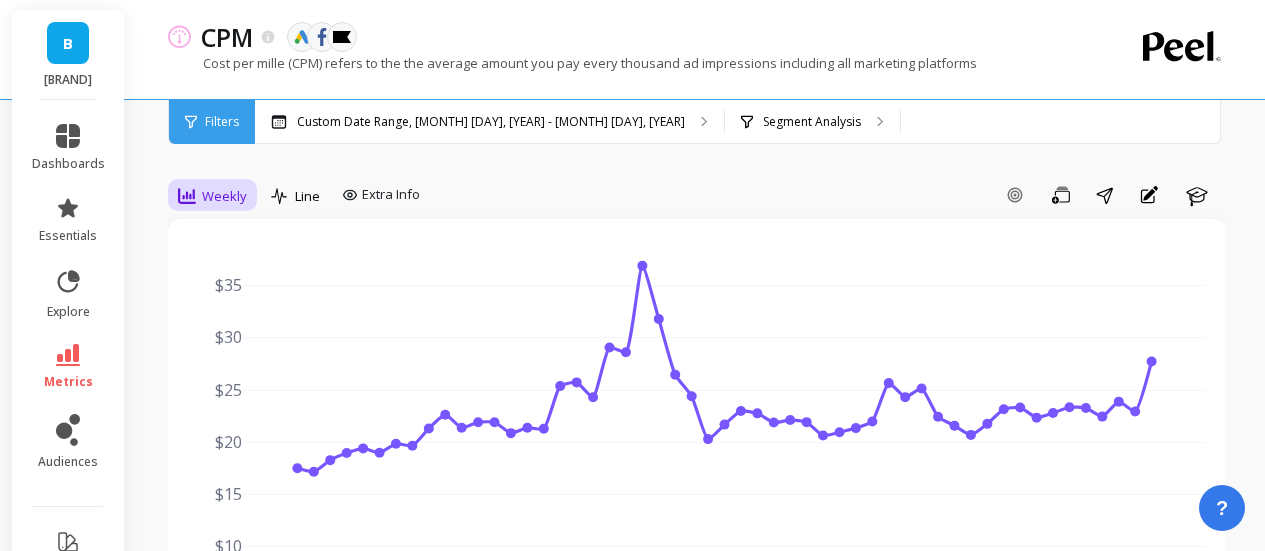 click 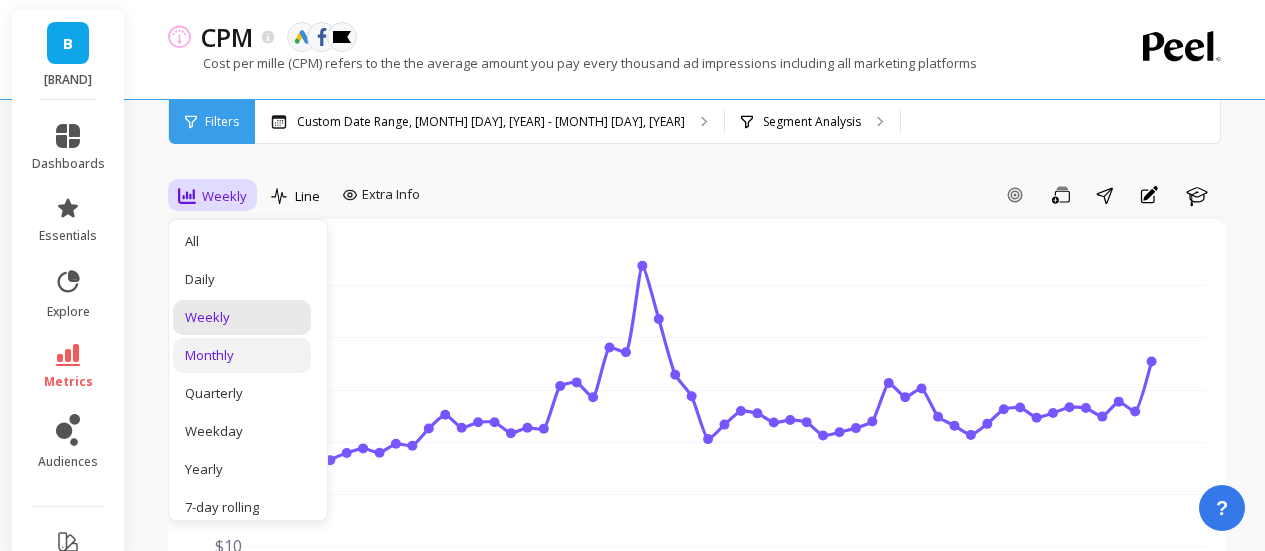 click on "Monthly" at bounding box center (242, 355) 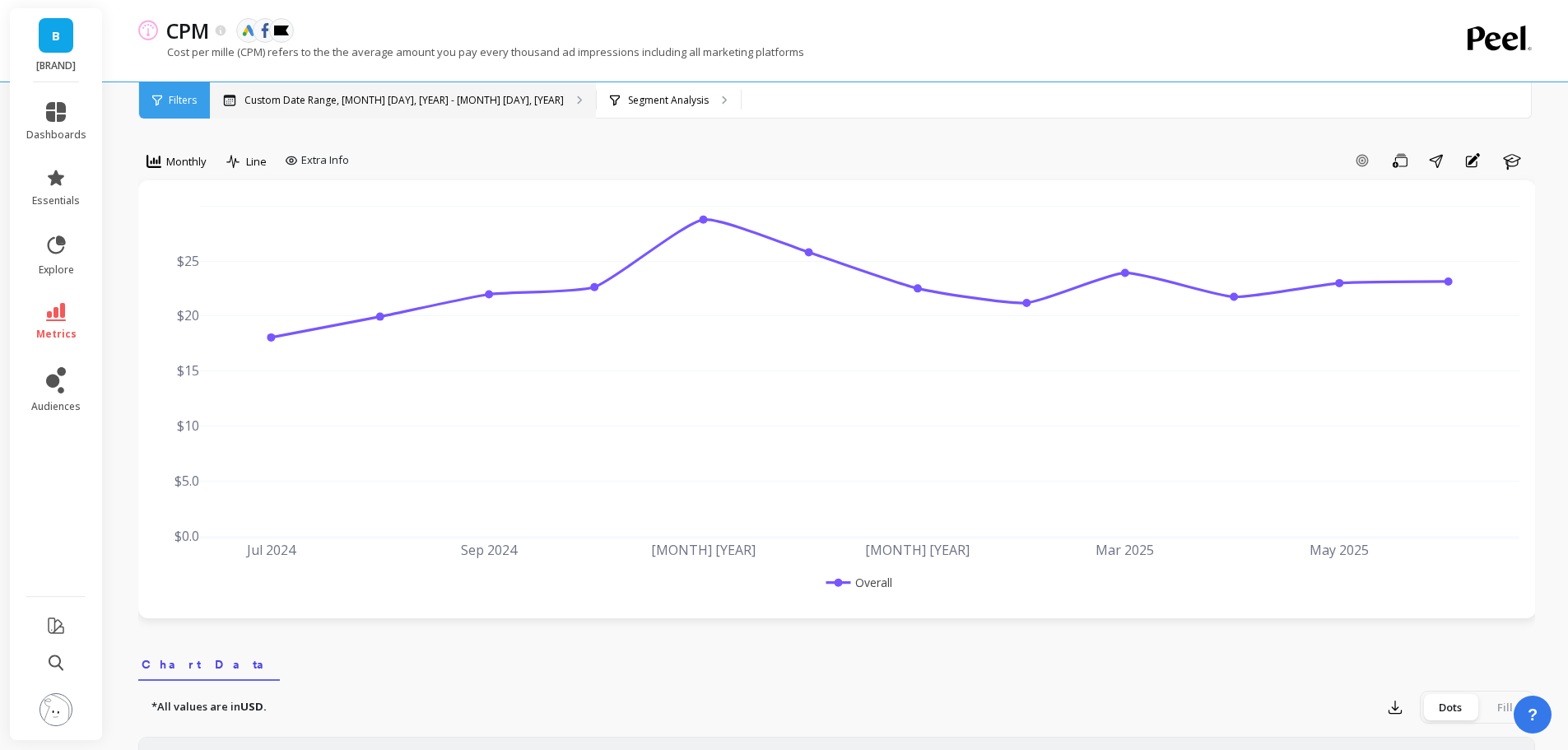click on "Custom Date Range,  [MONTH] [DAY], [YEAR] - [MONTH] [DAY], [YEAR]" at bounding box center (404, 100) 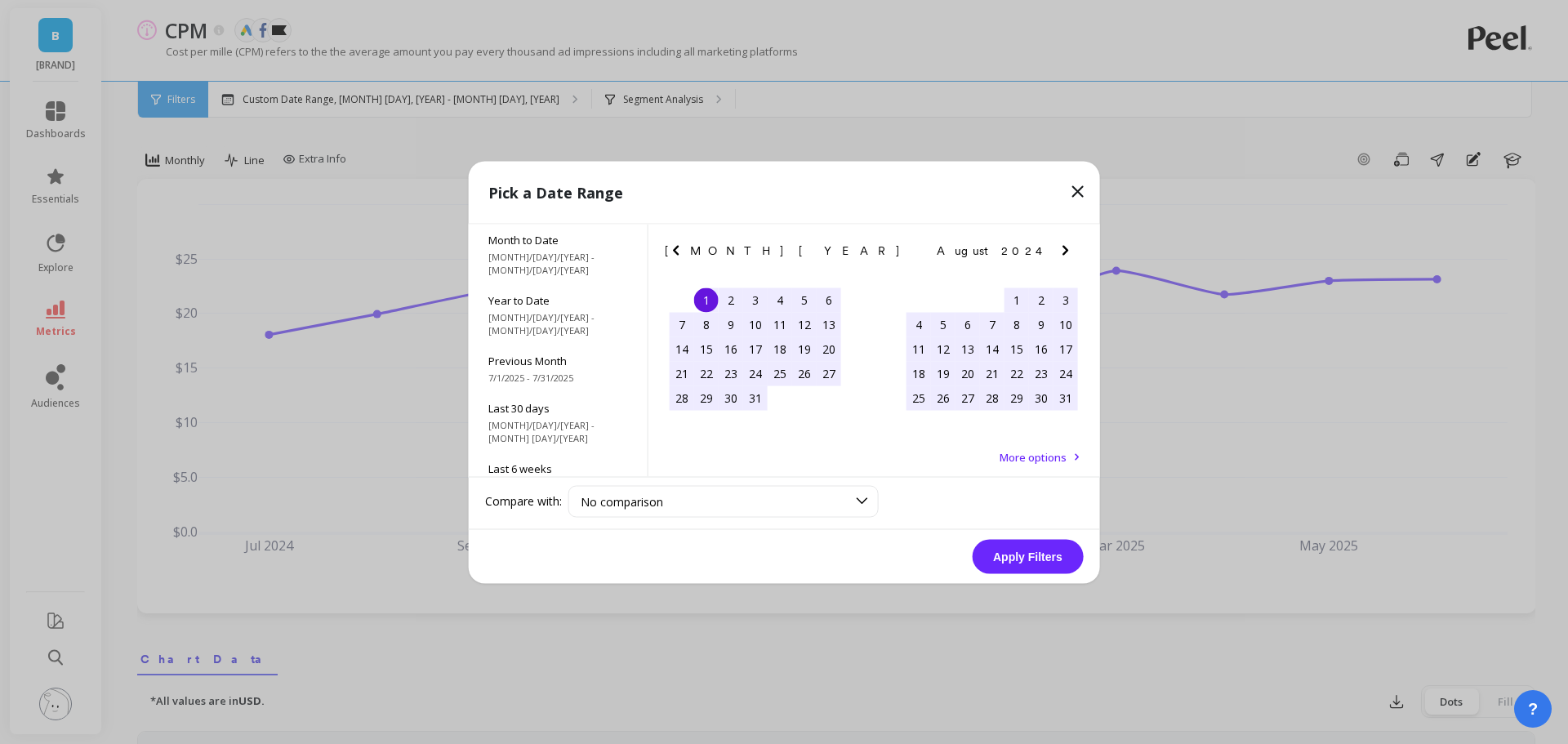 click 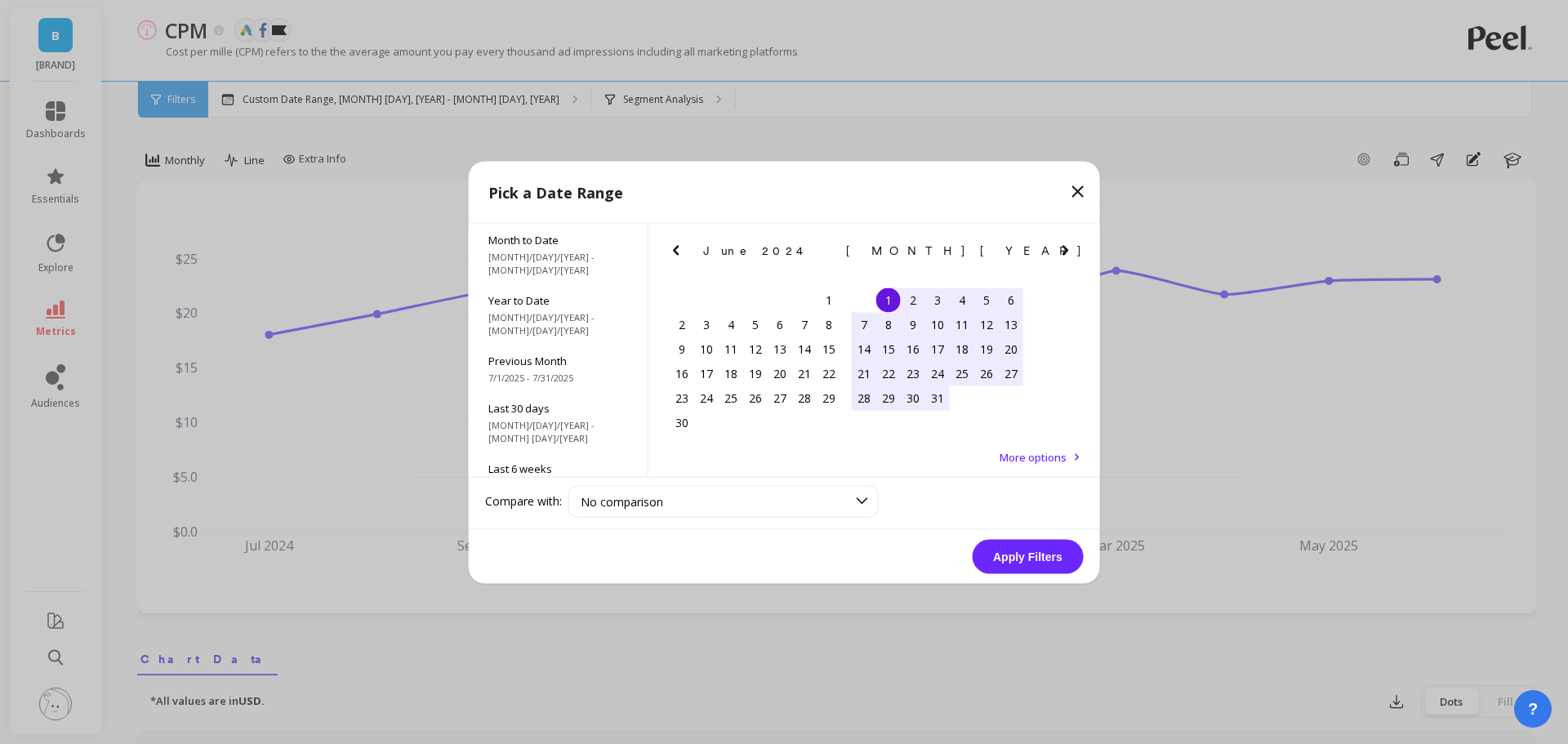 click 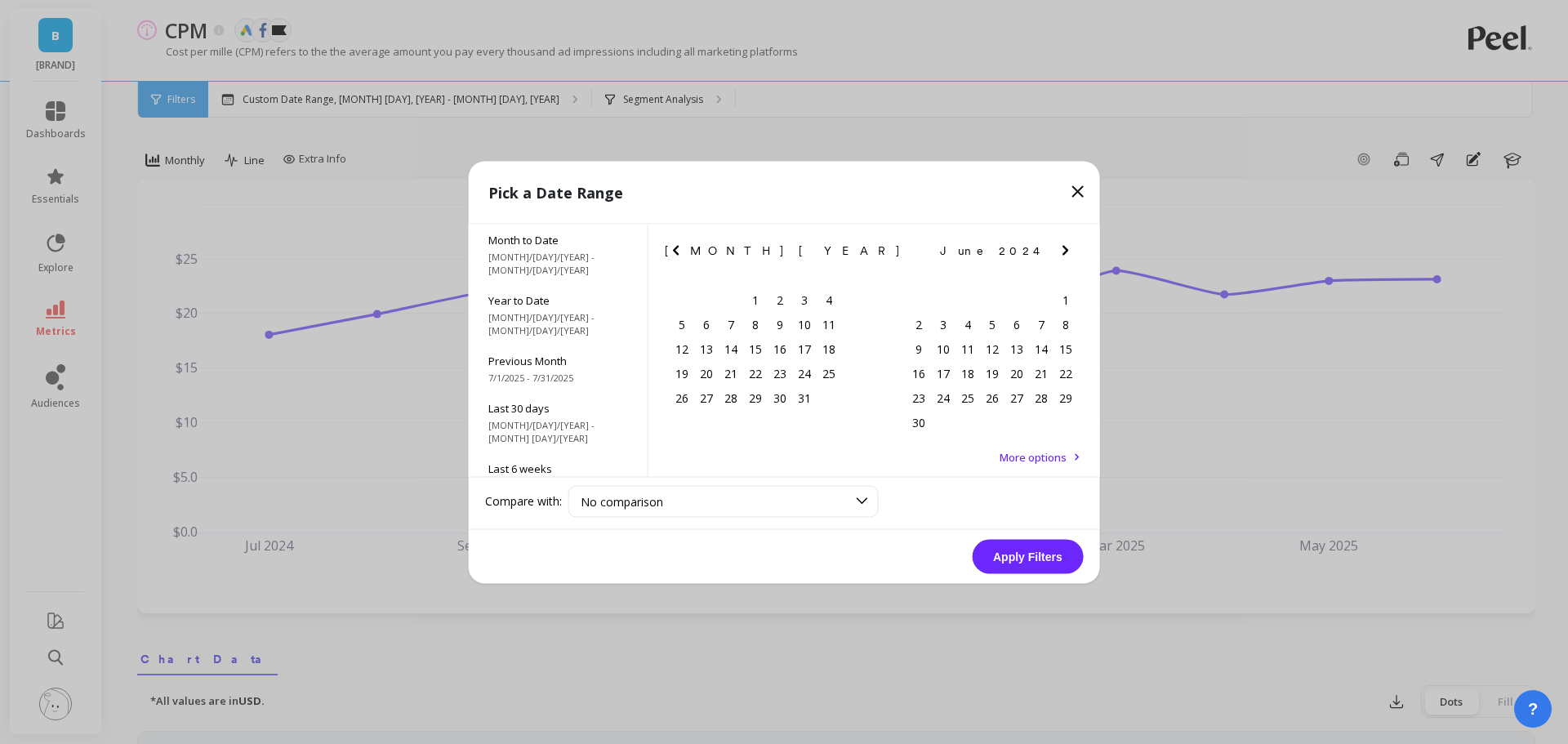 click 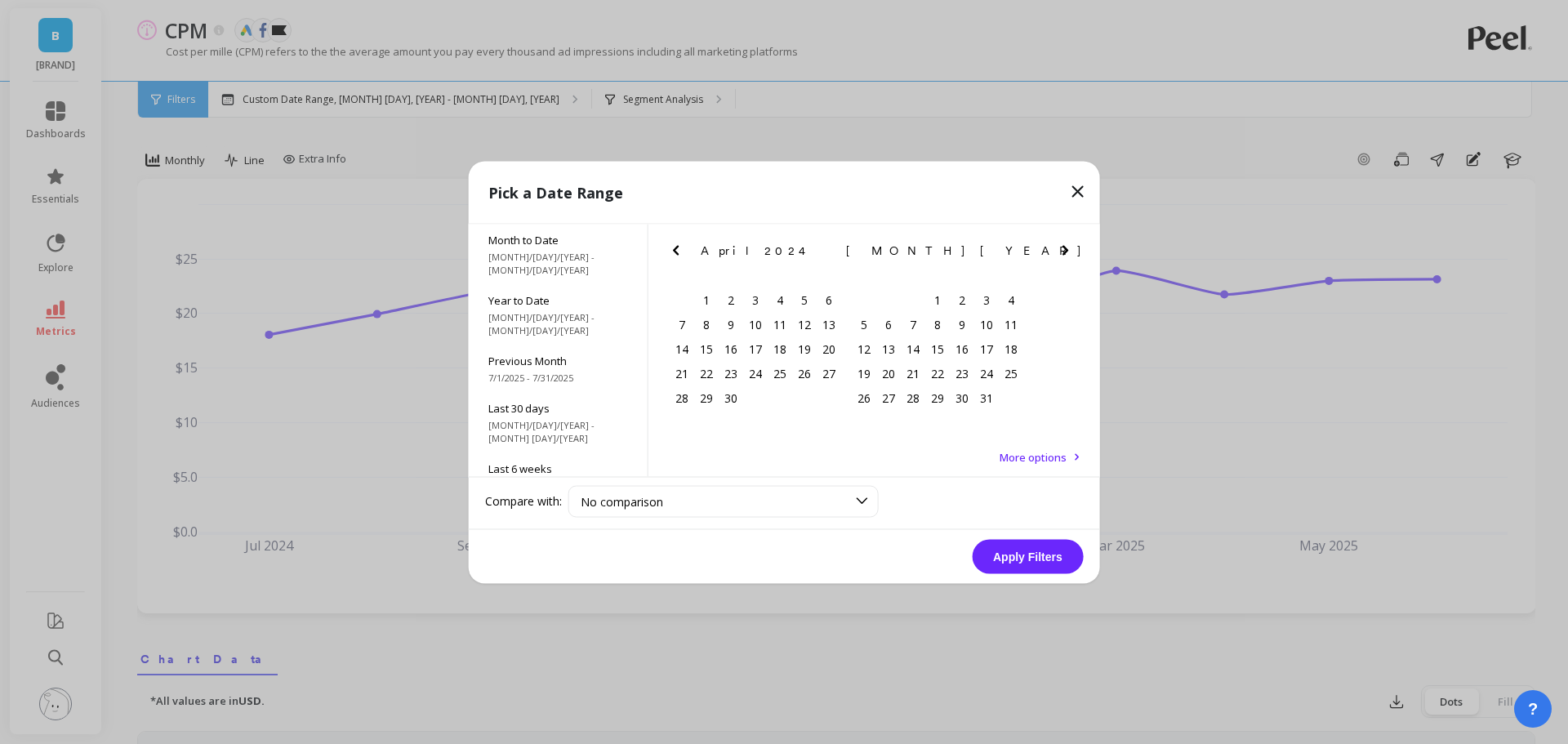 click 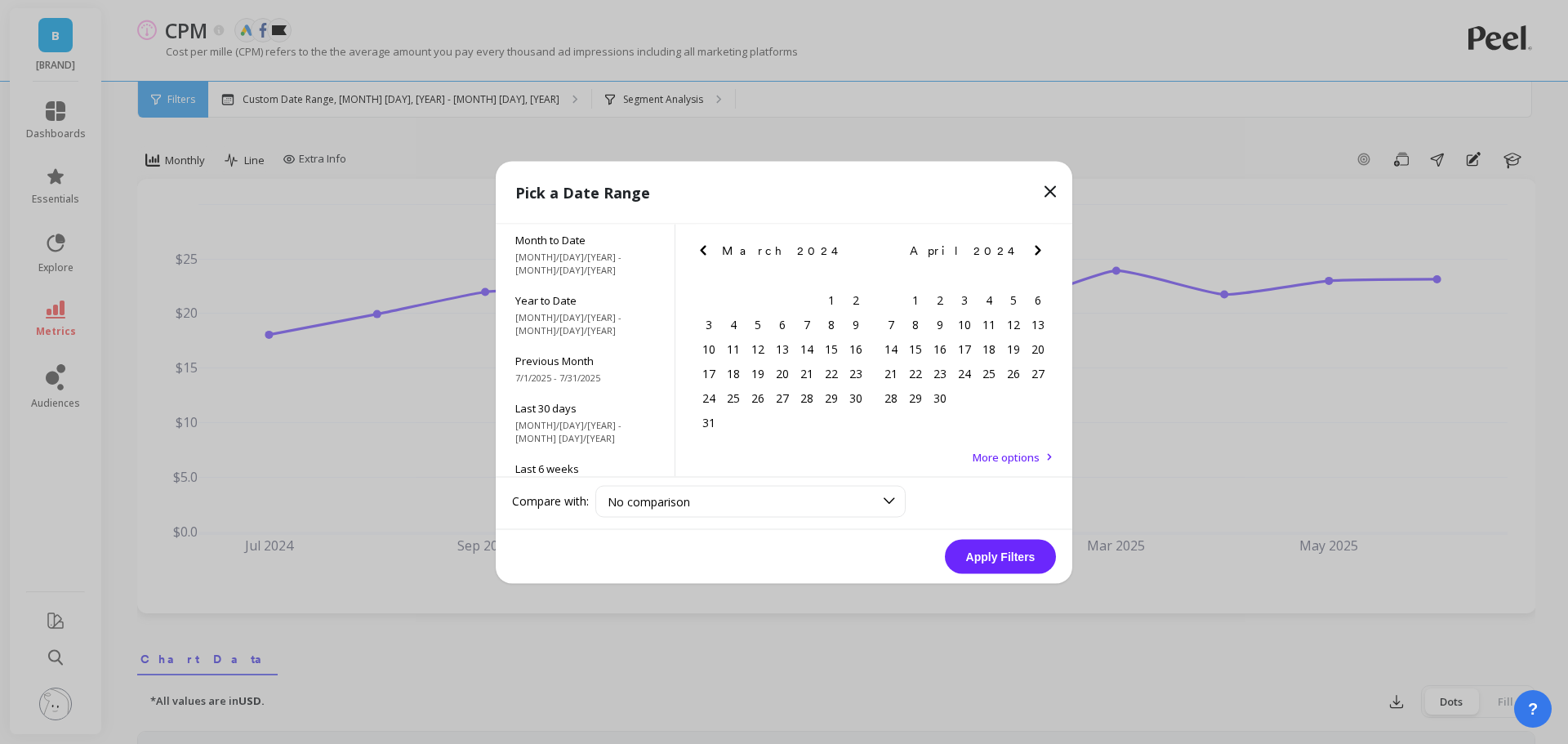 click 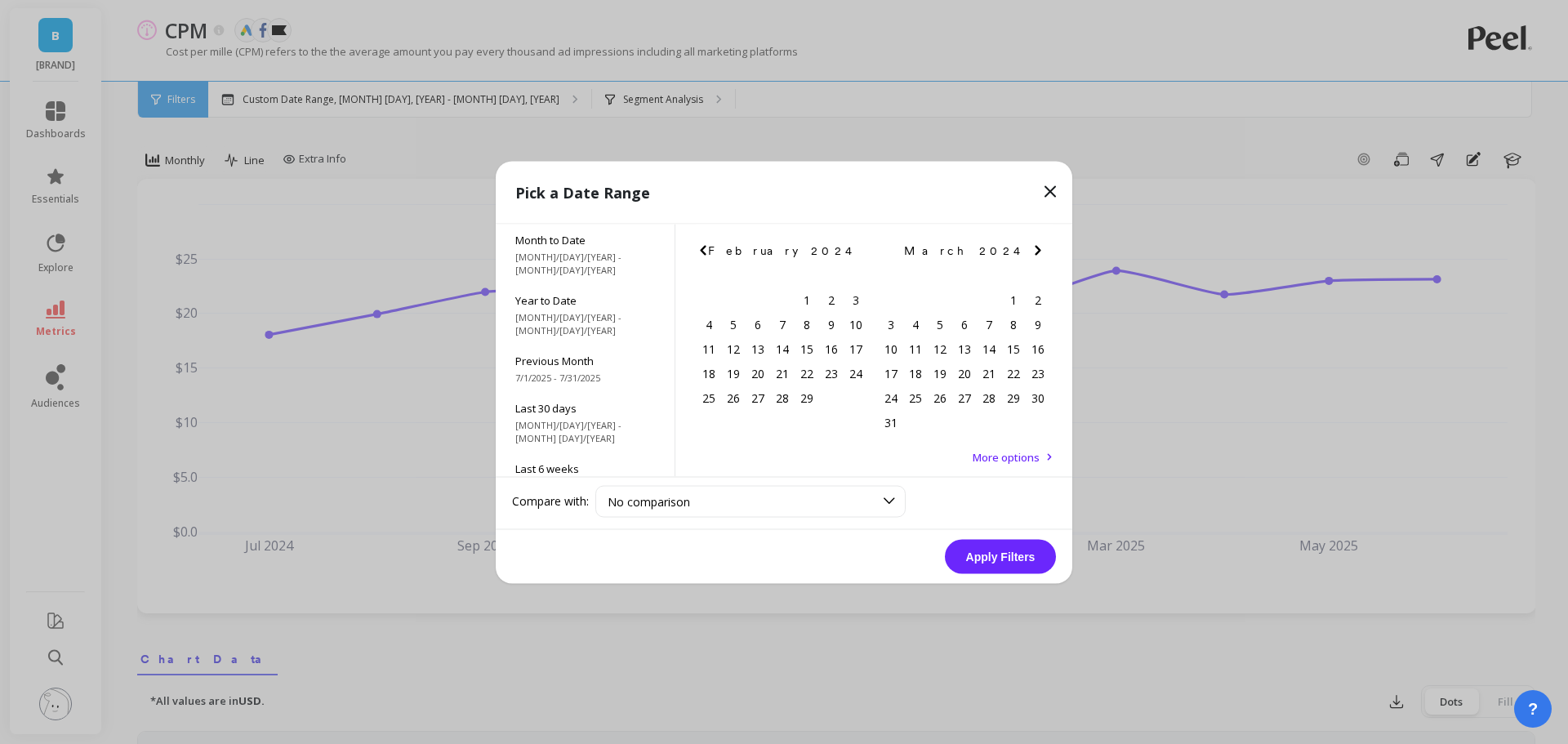 click 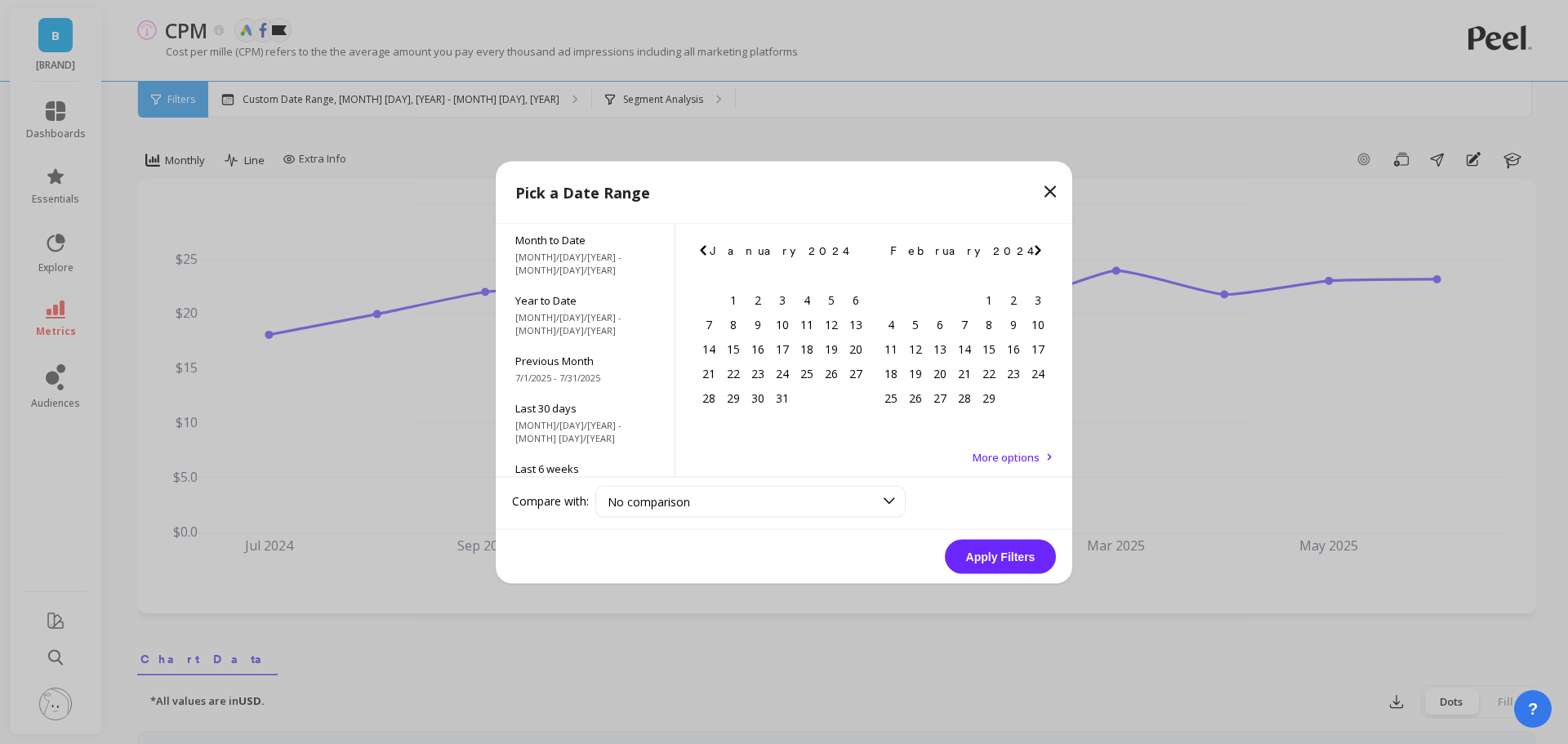 click 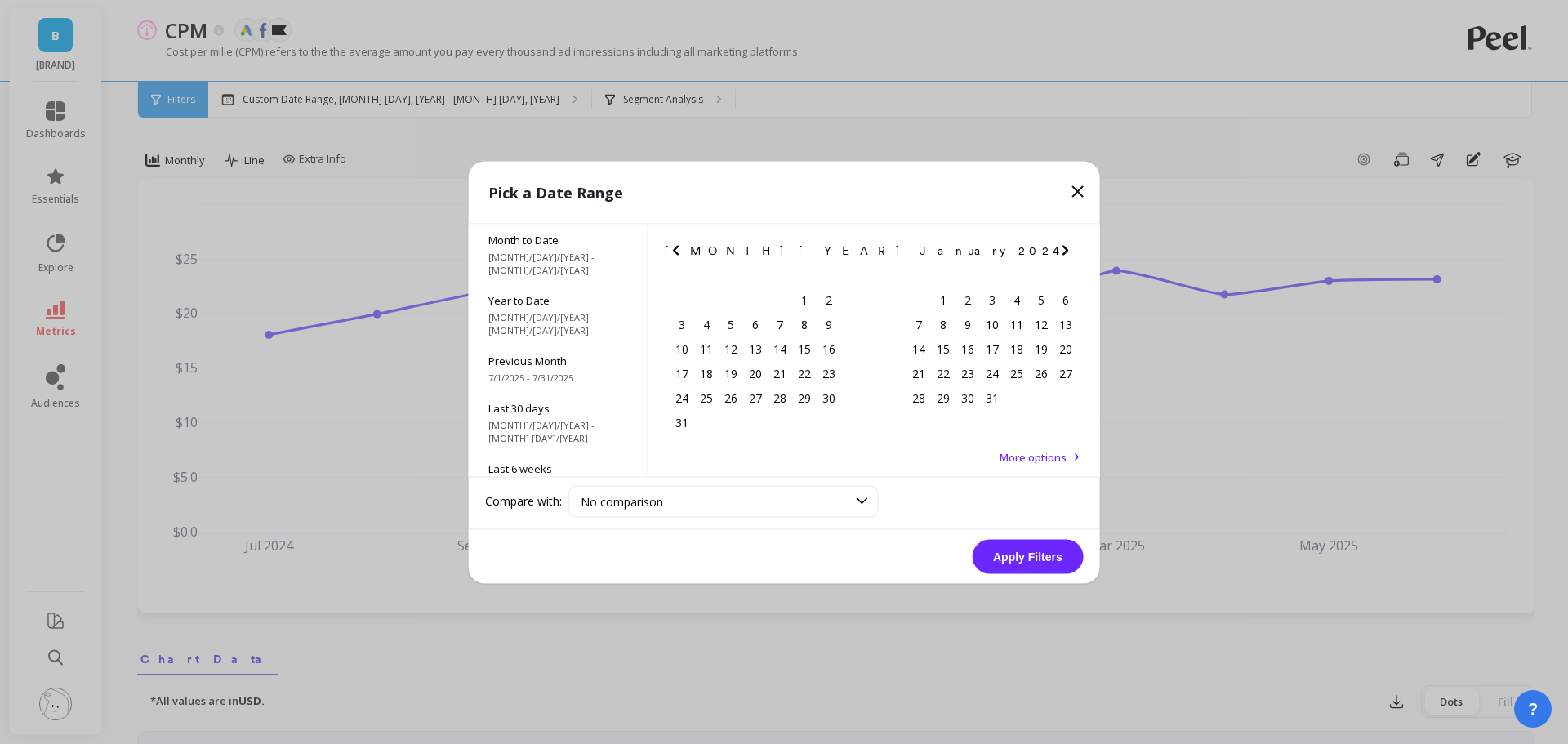 click 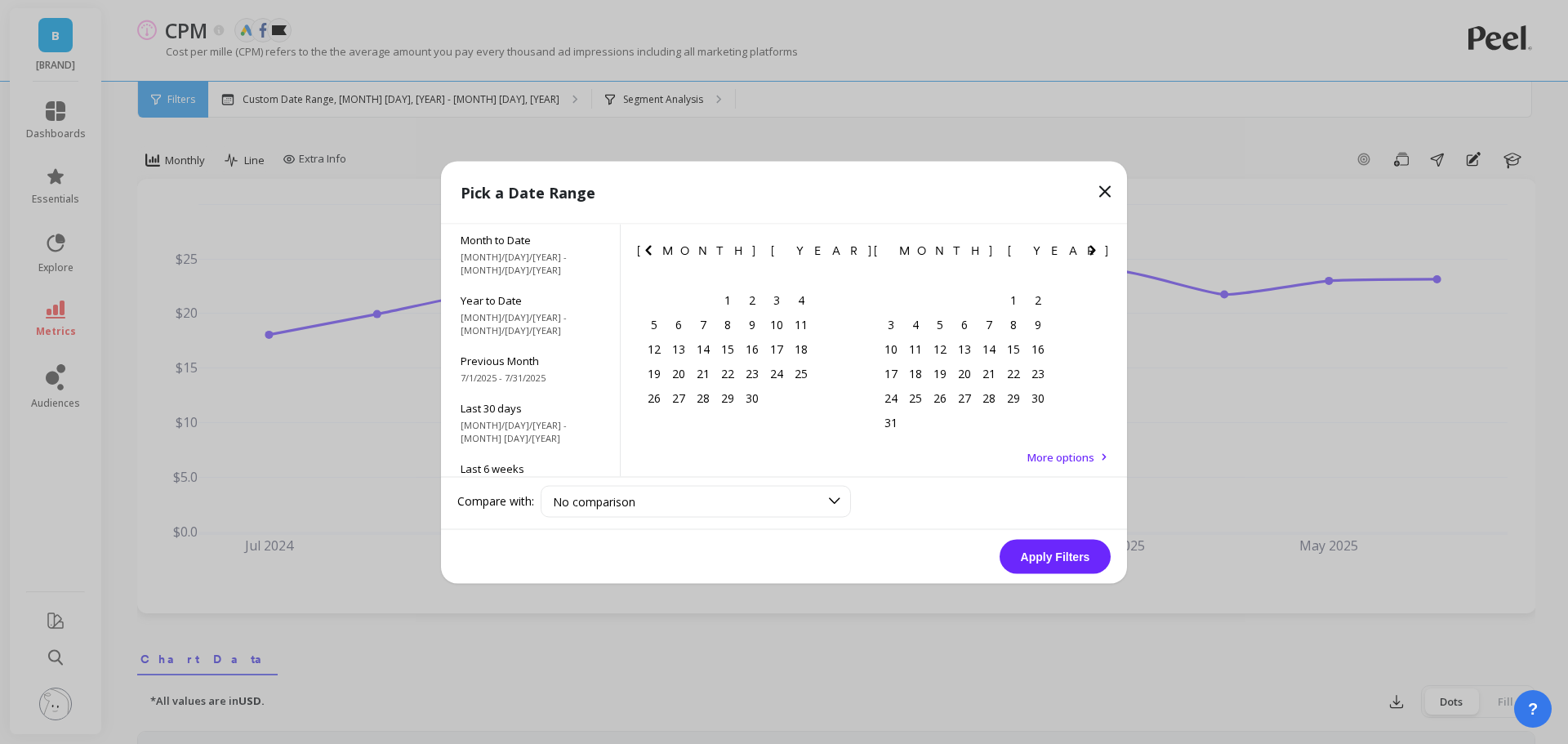 click 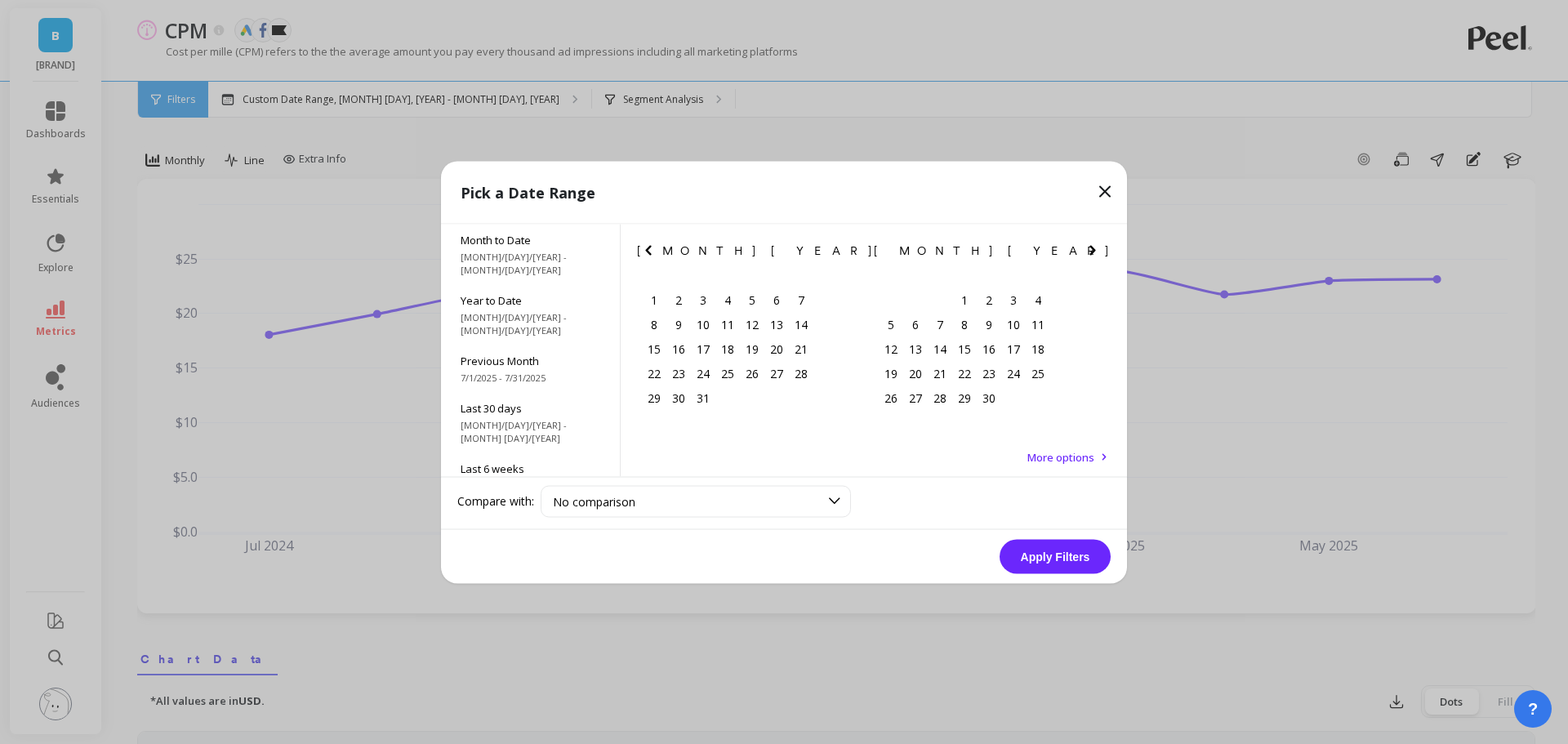 click 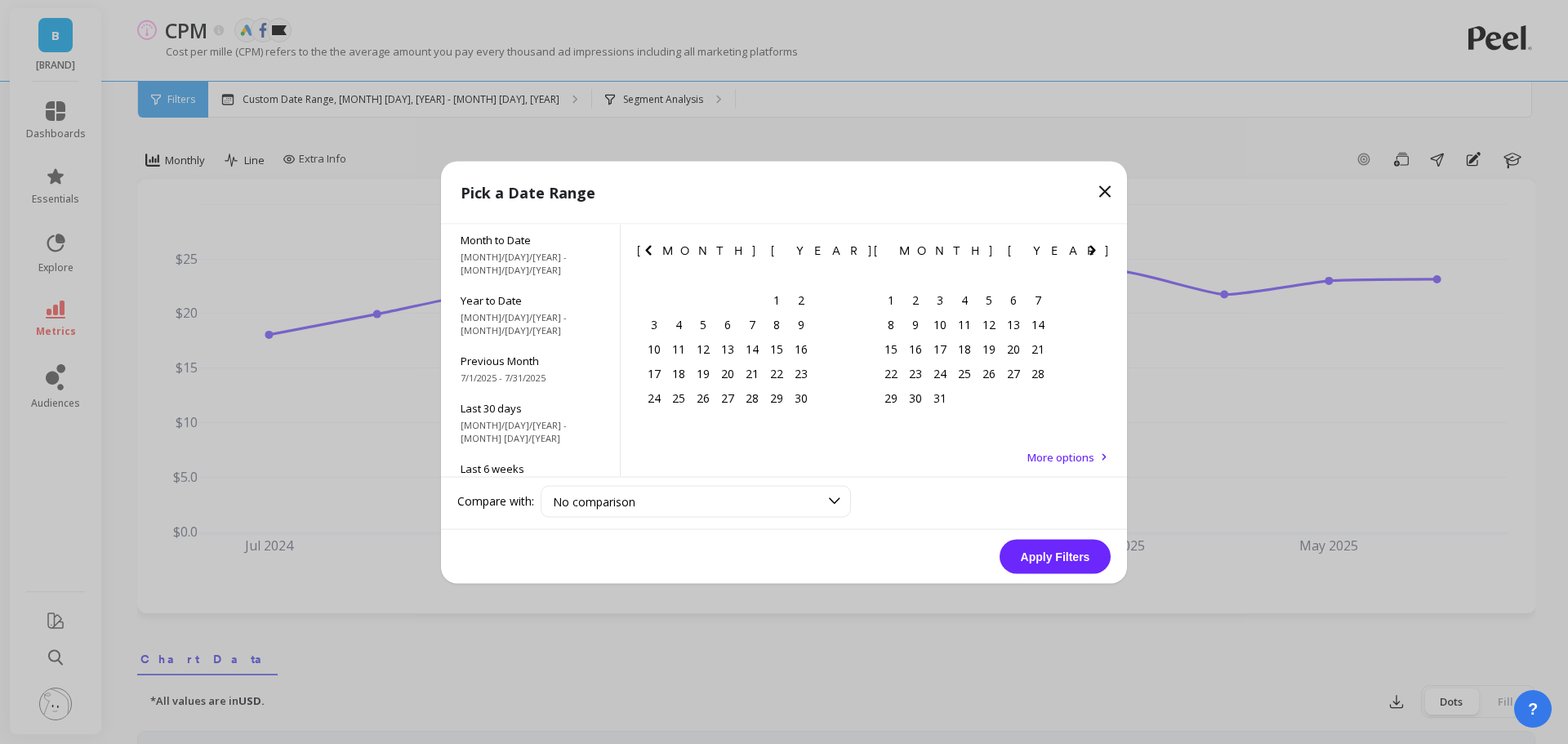 click 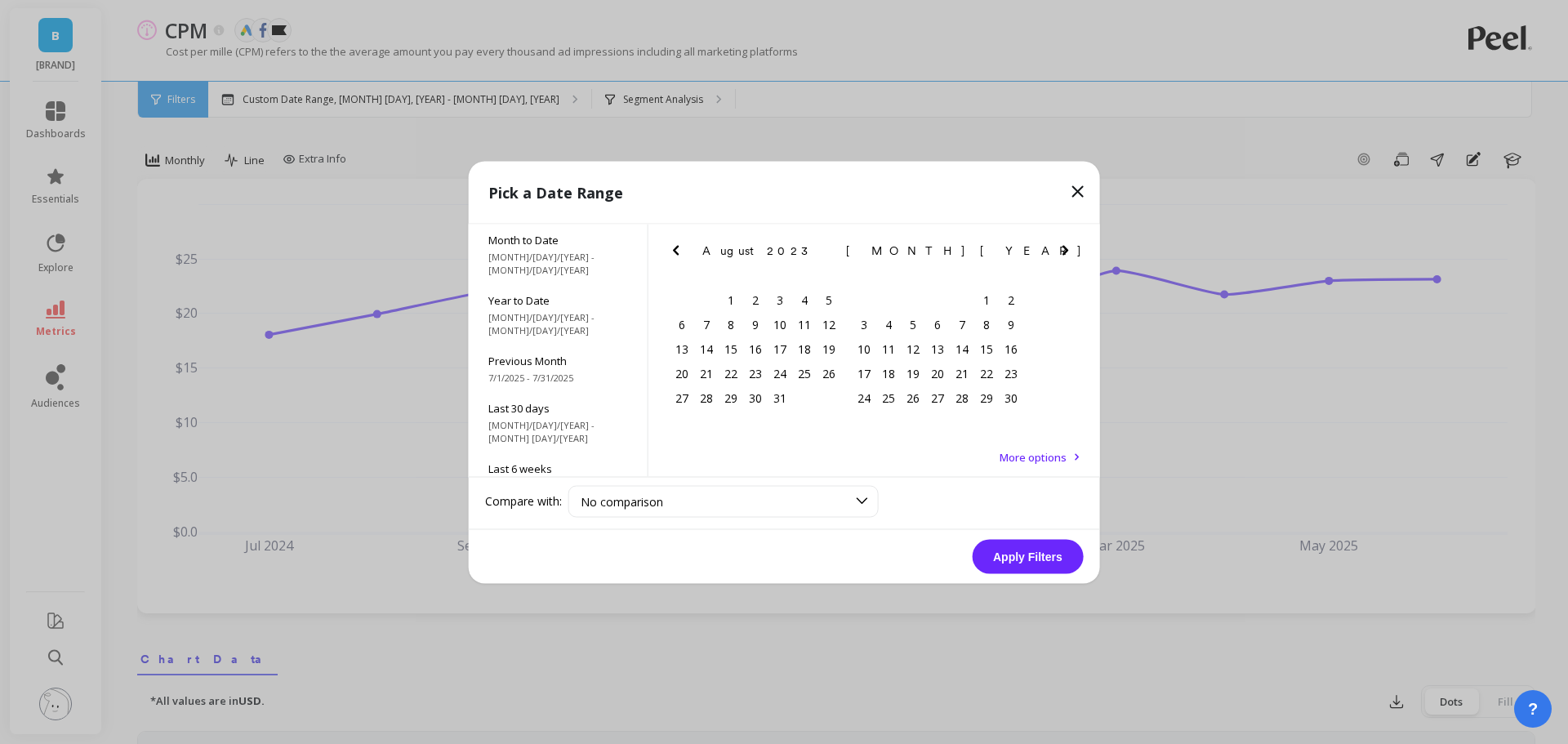 click 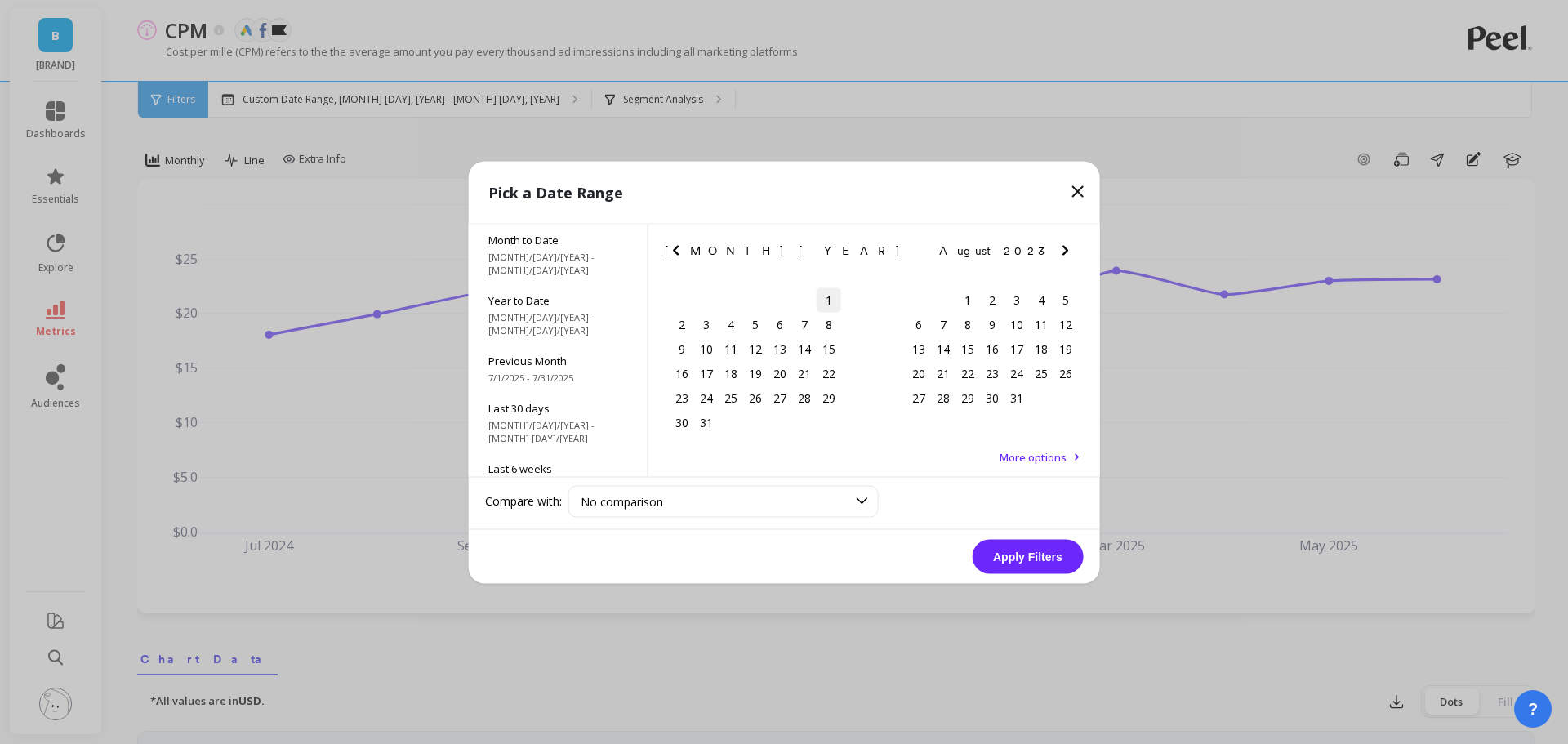 click on "1" at bounding box center [829, 300] 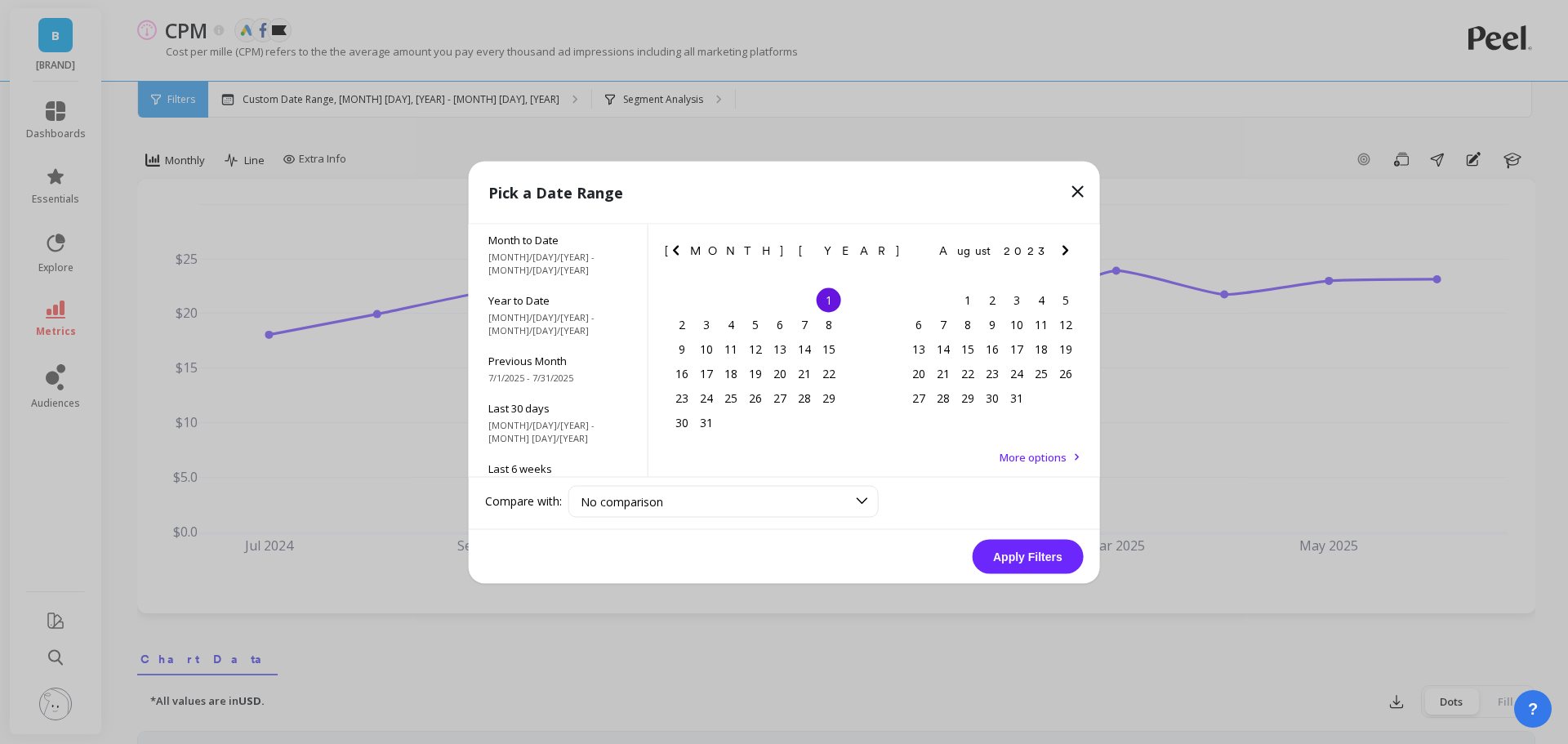 click 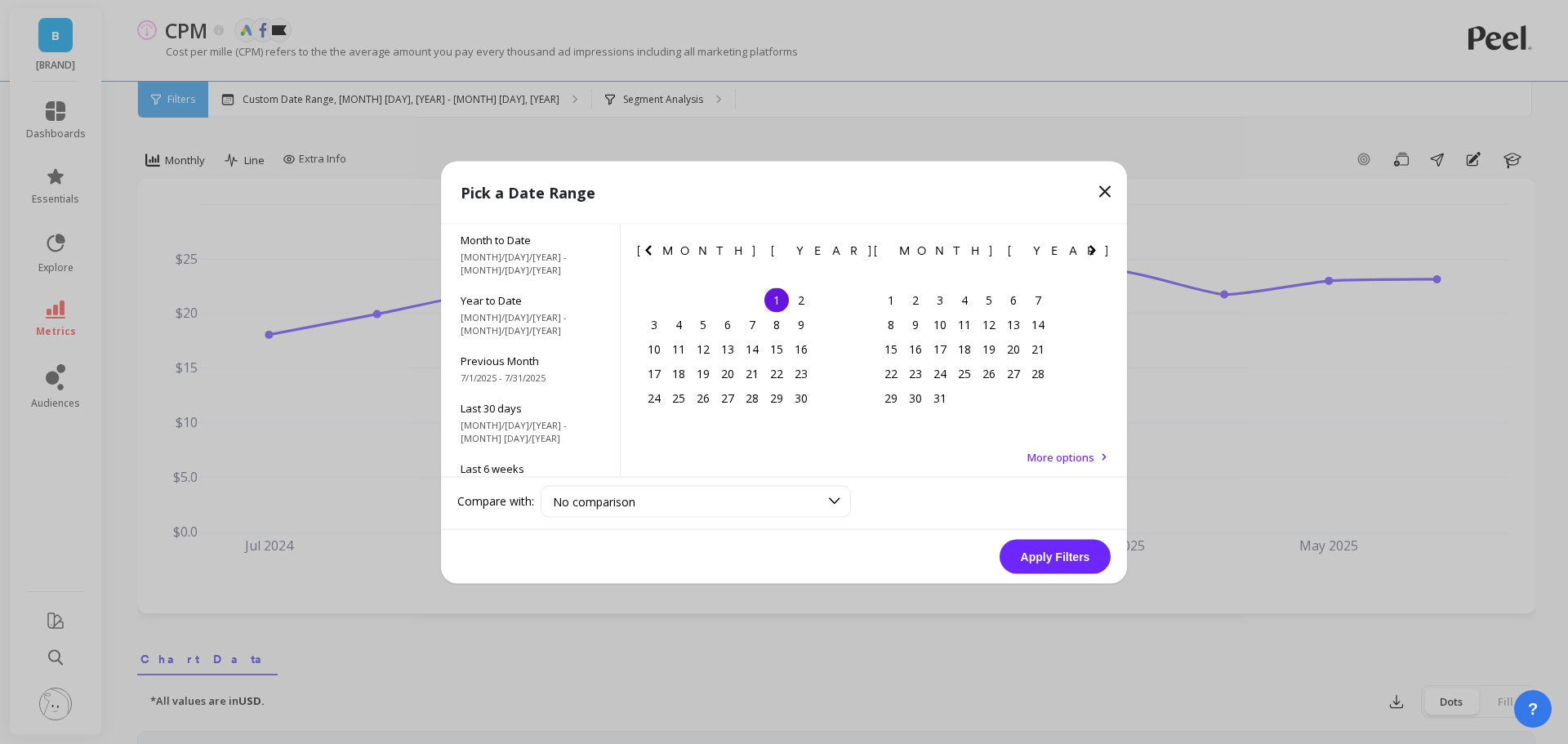 click 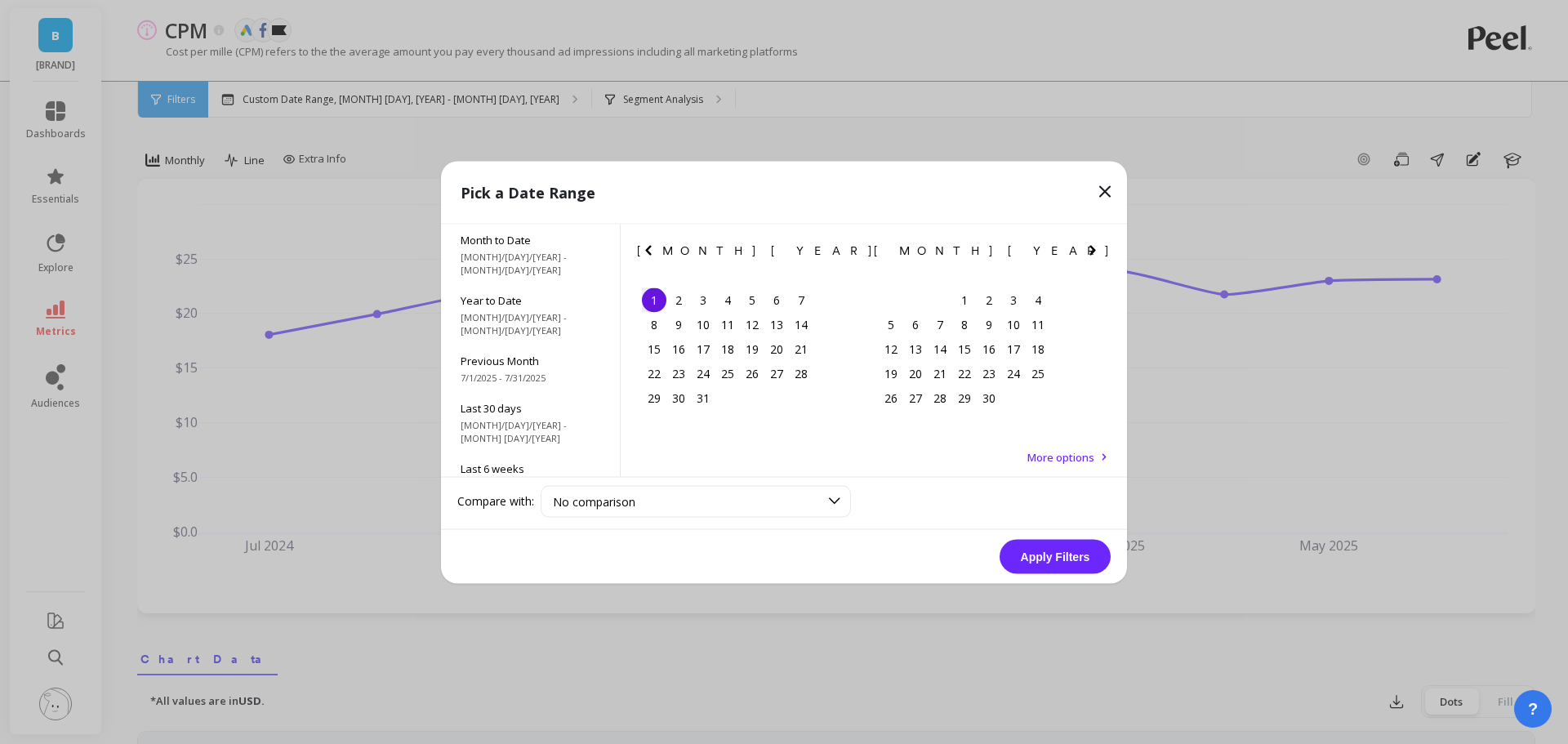click 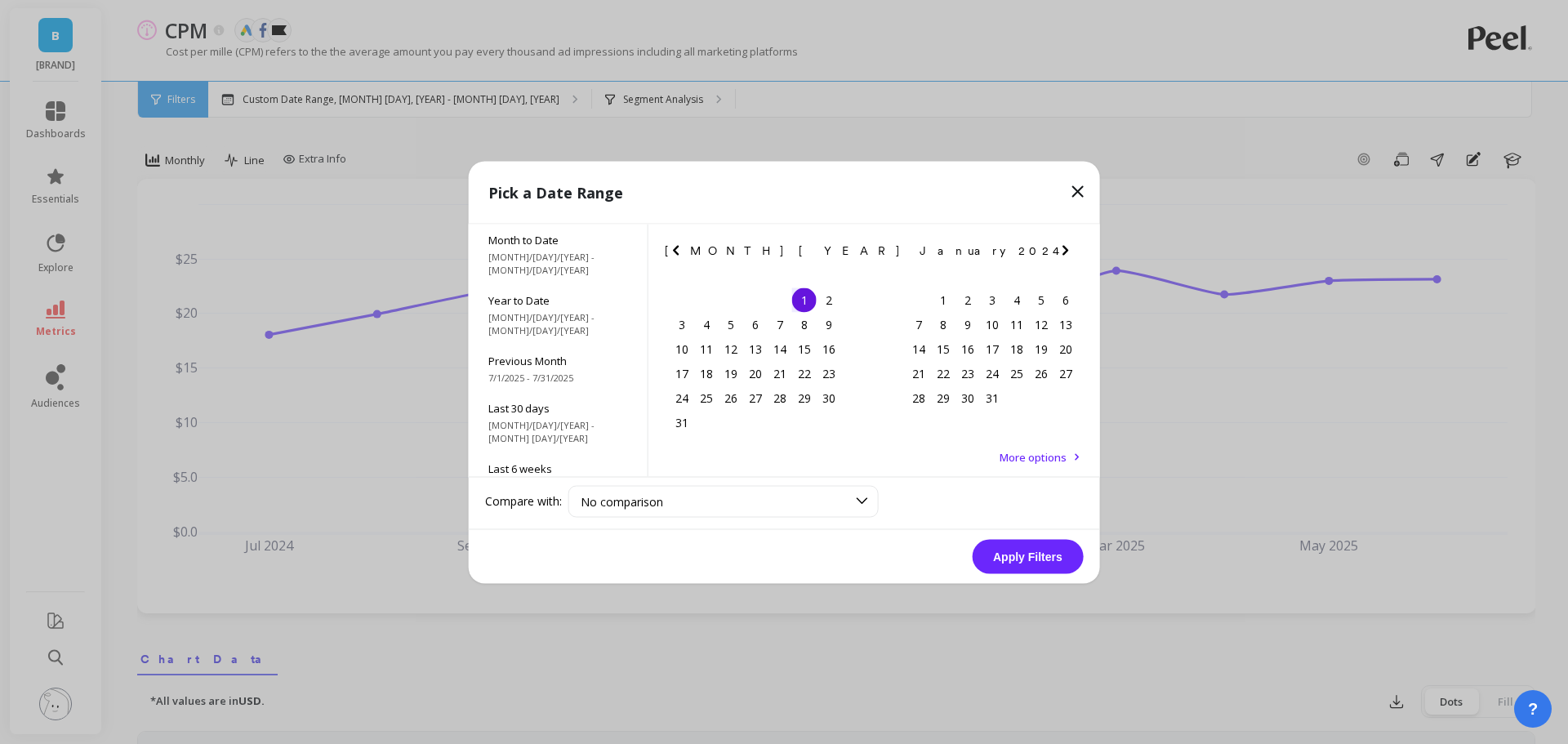 click 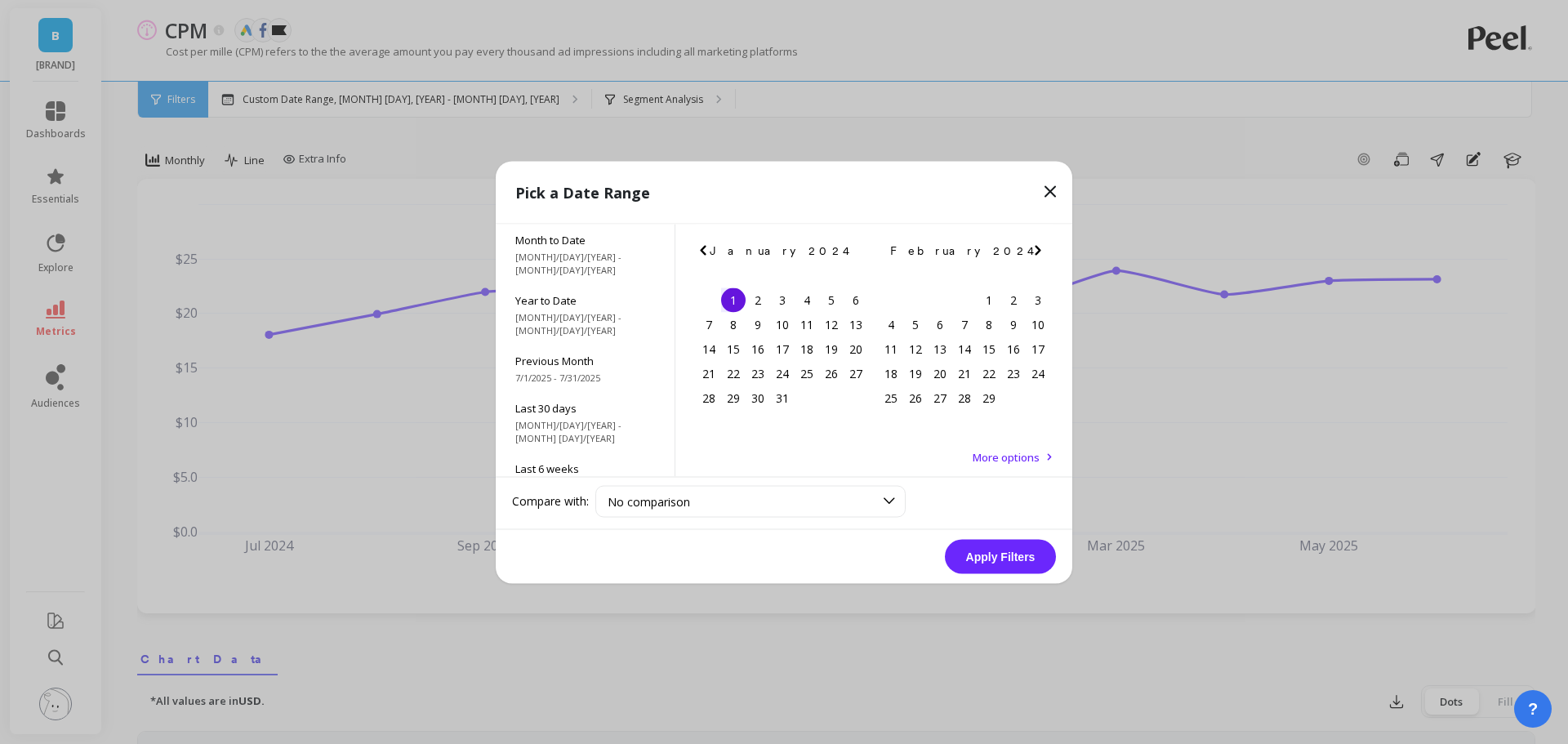click 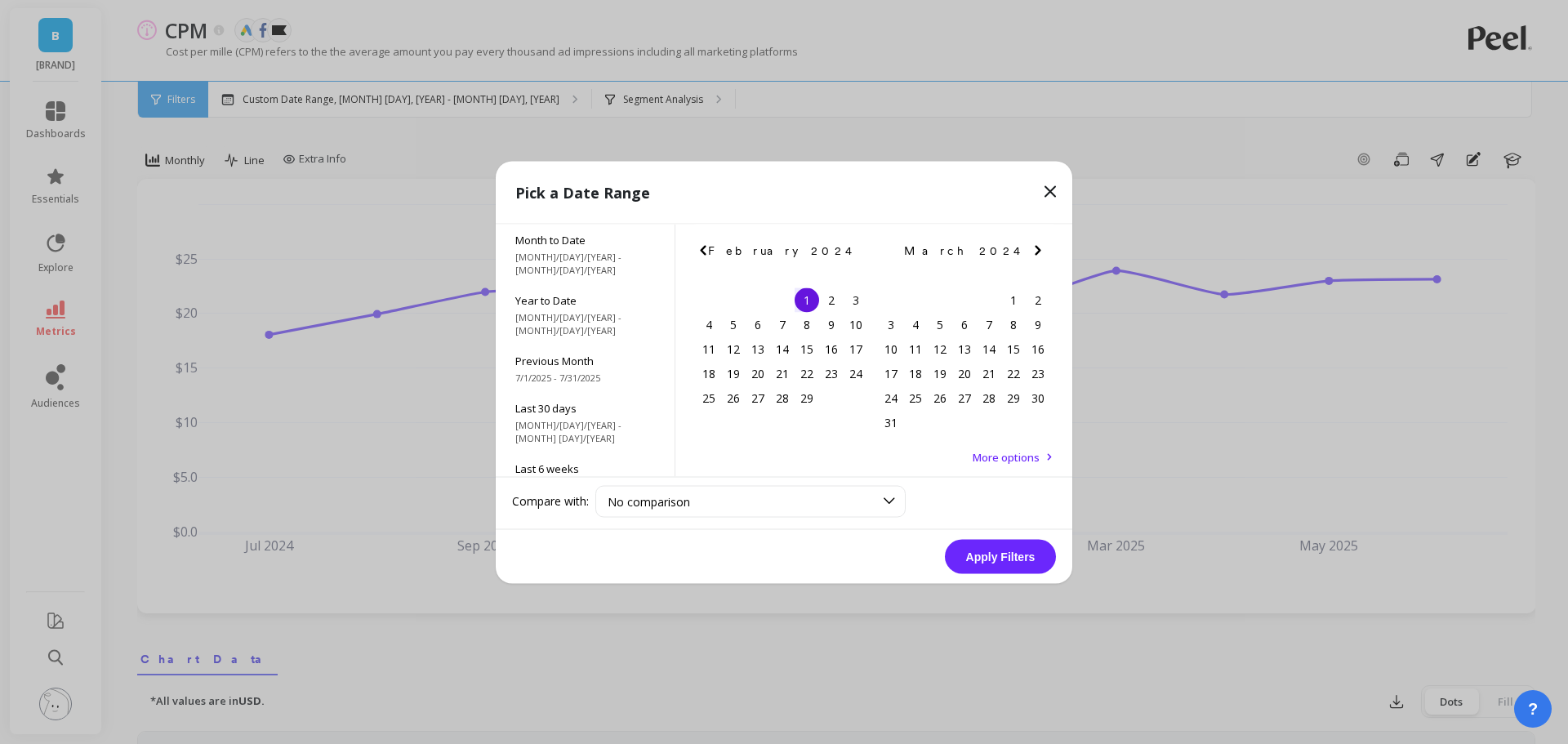 click 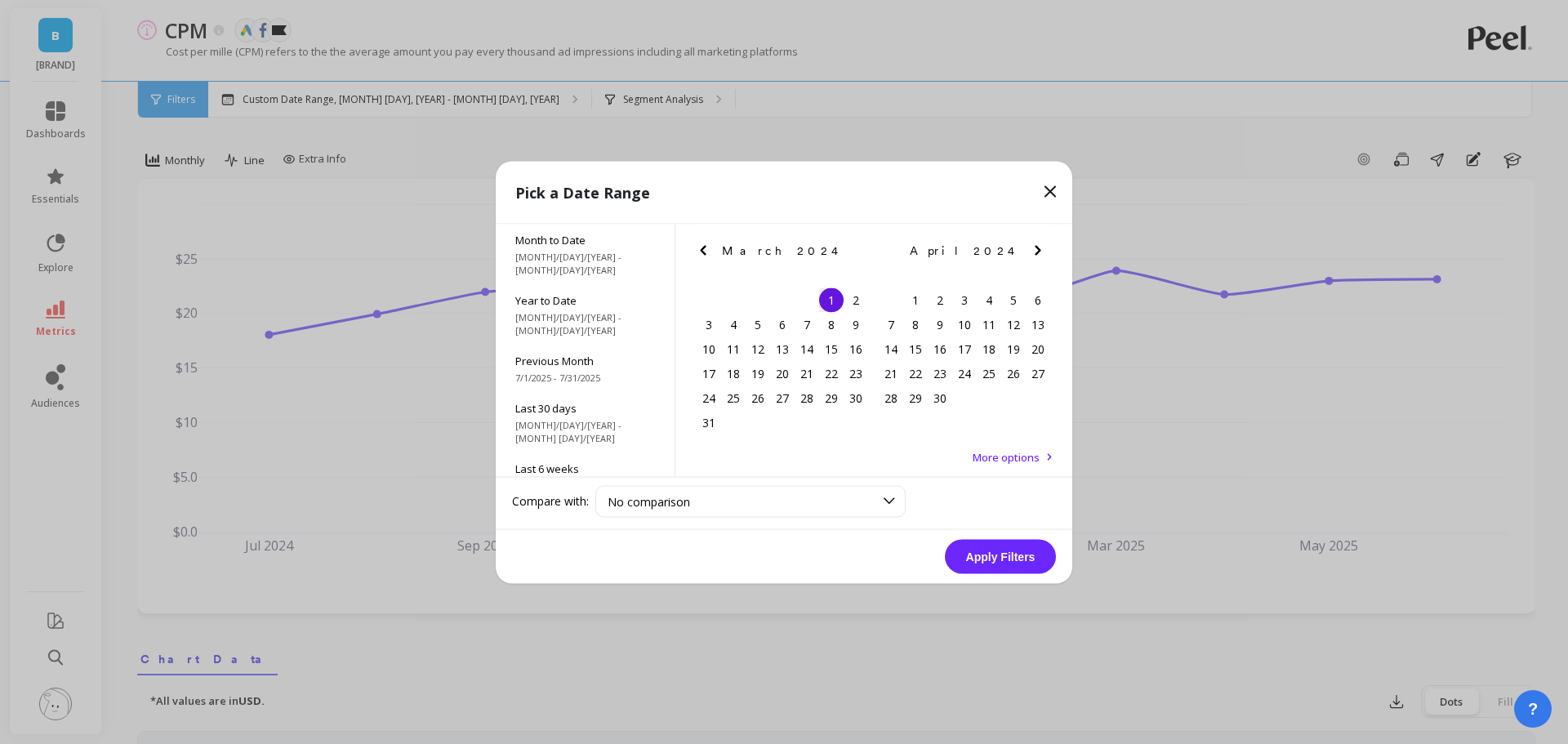 click 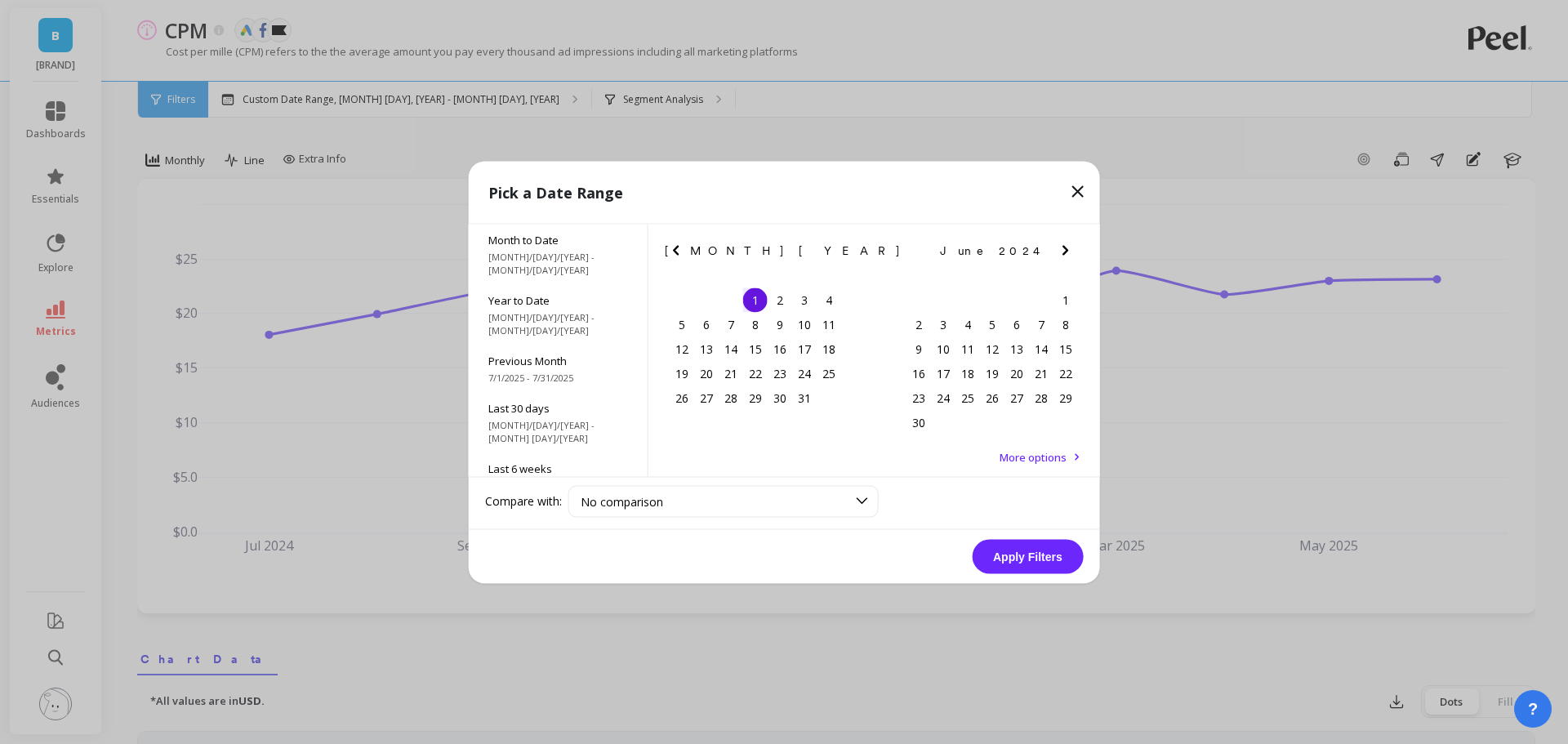 click 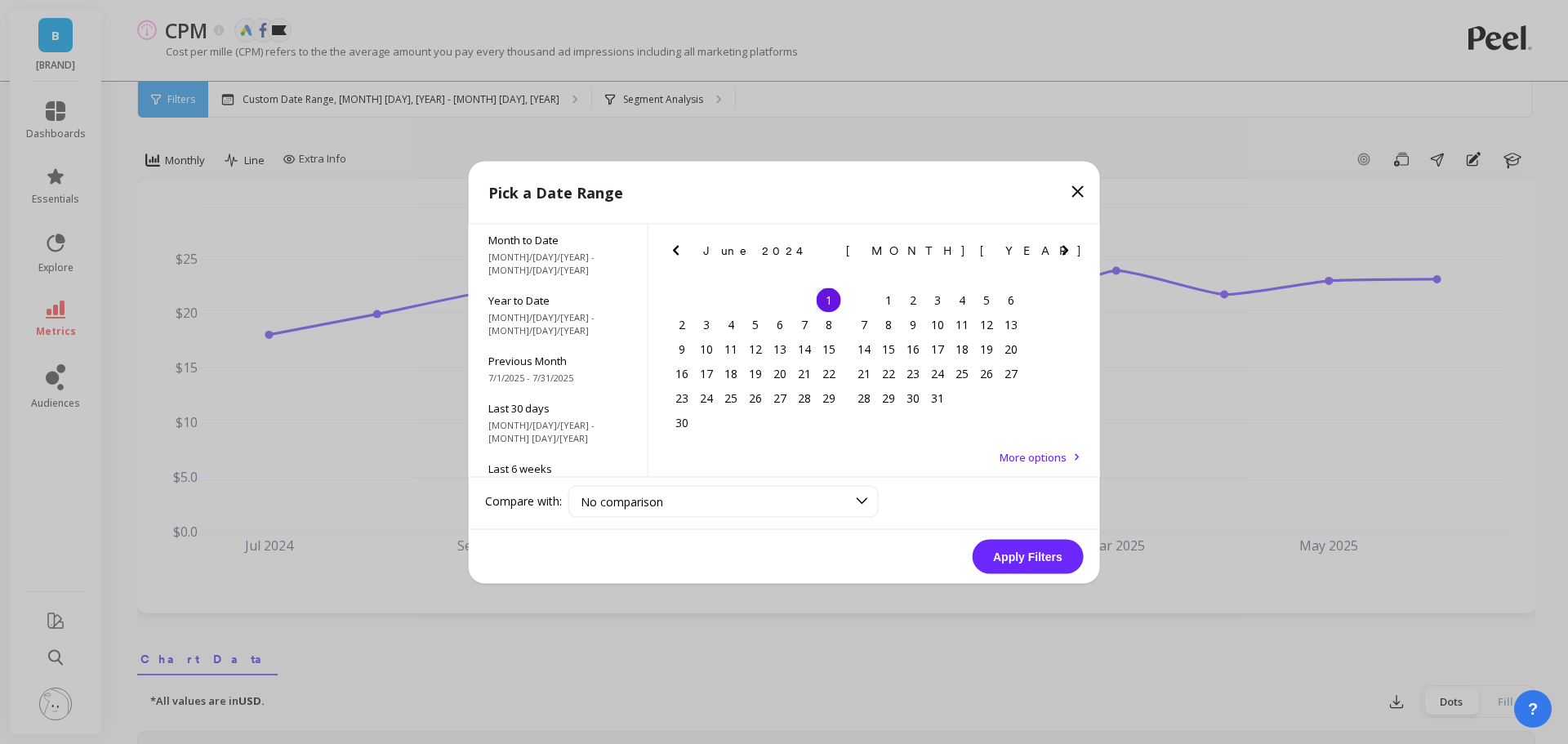 click 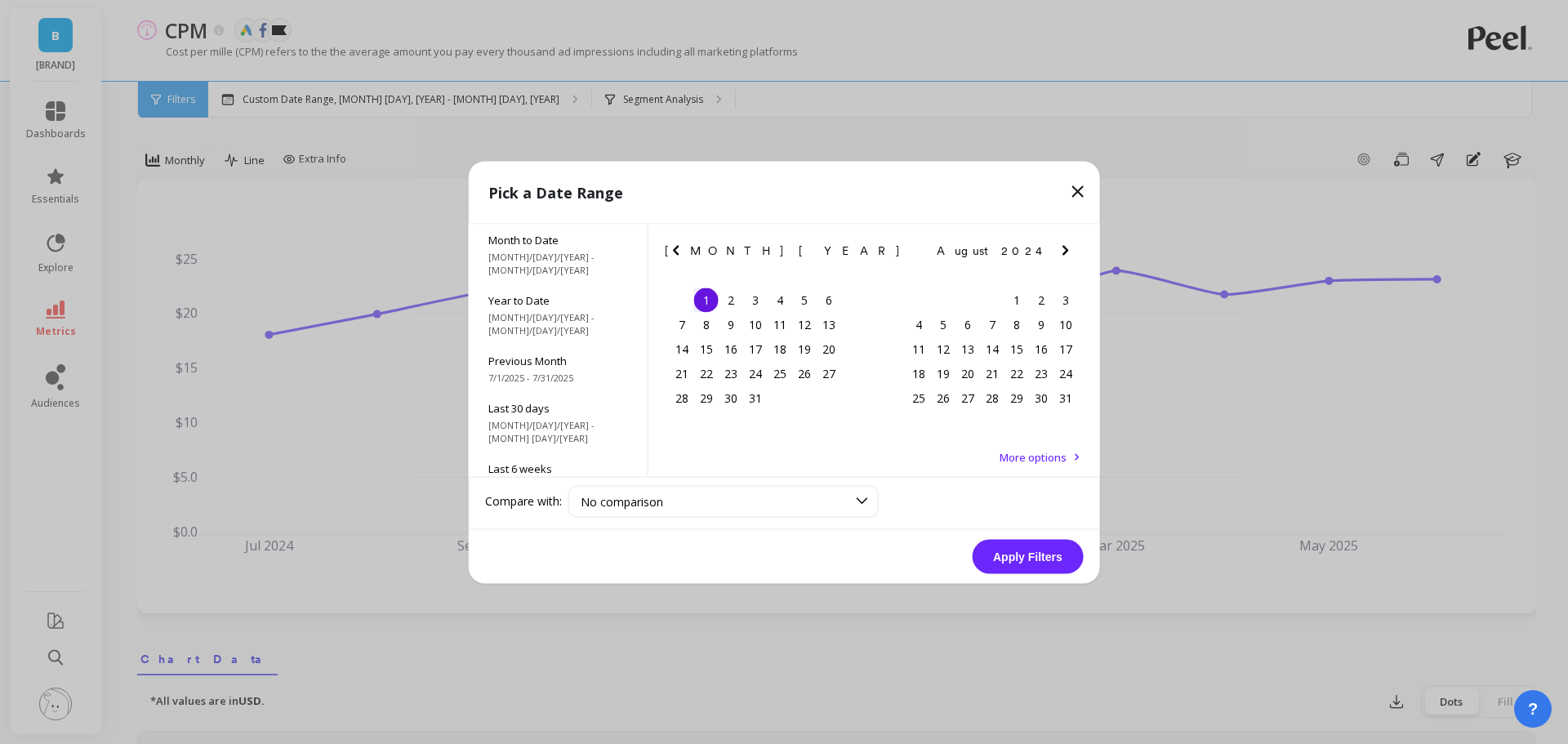 click 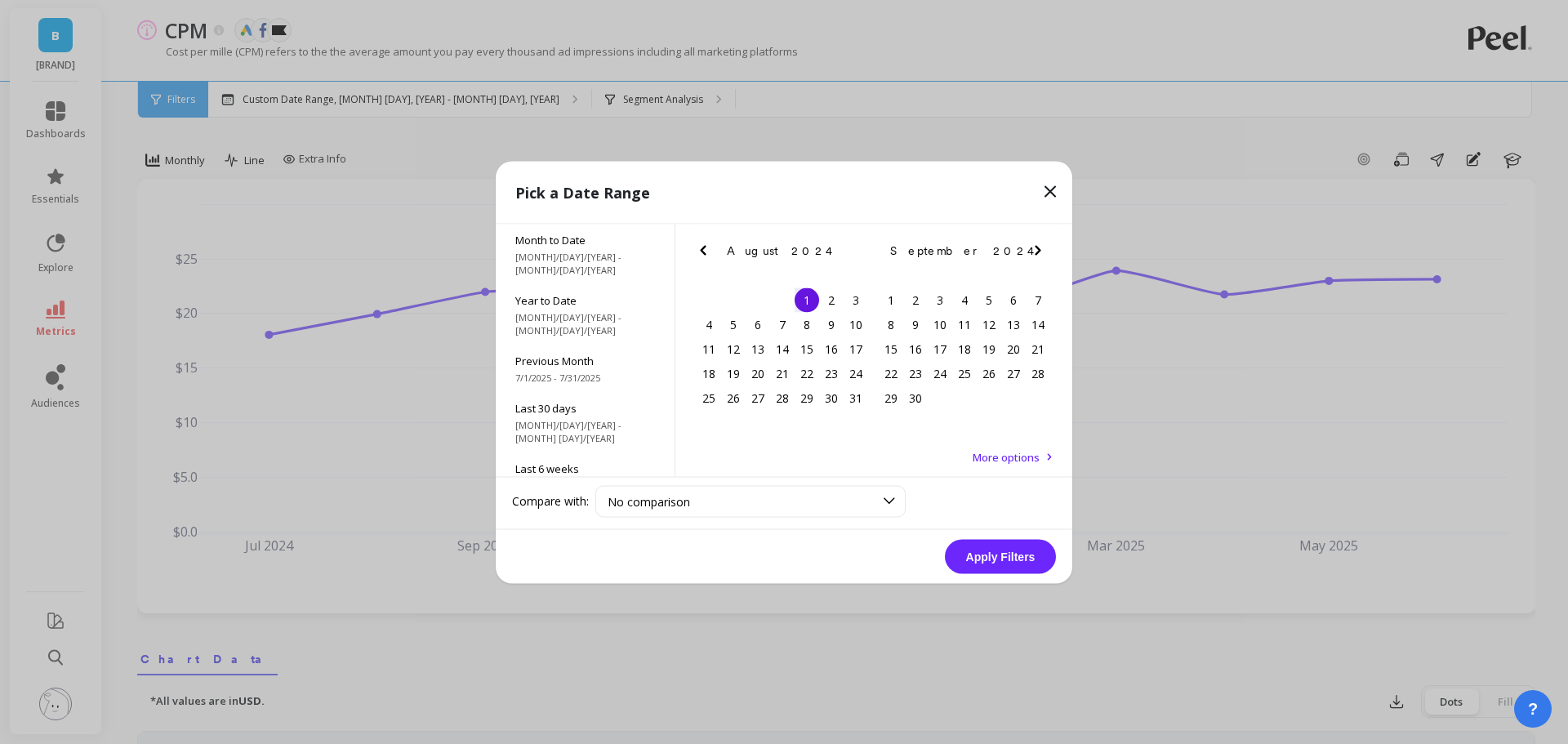 click 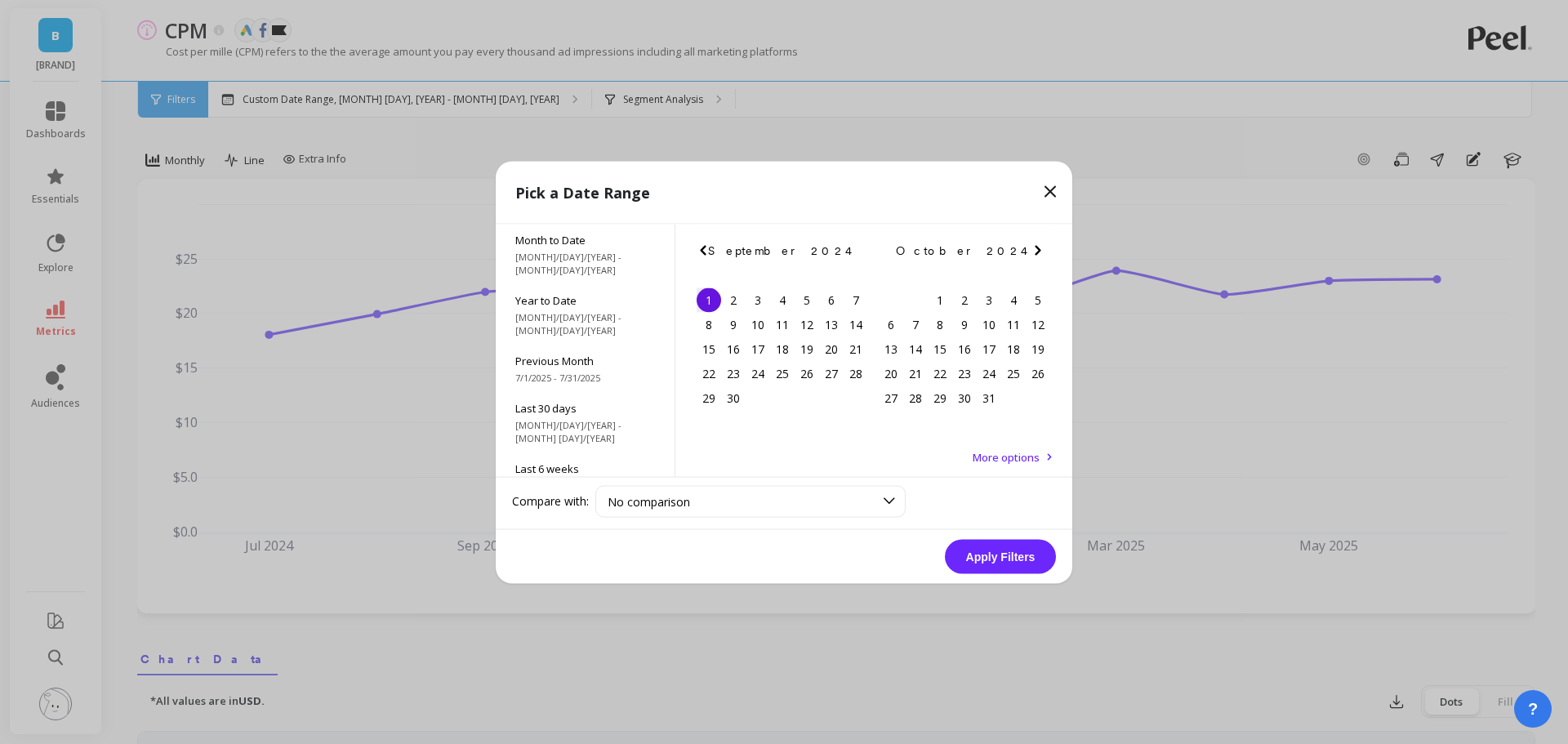 click 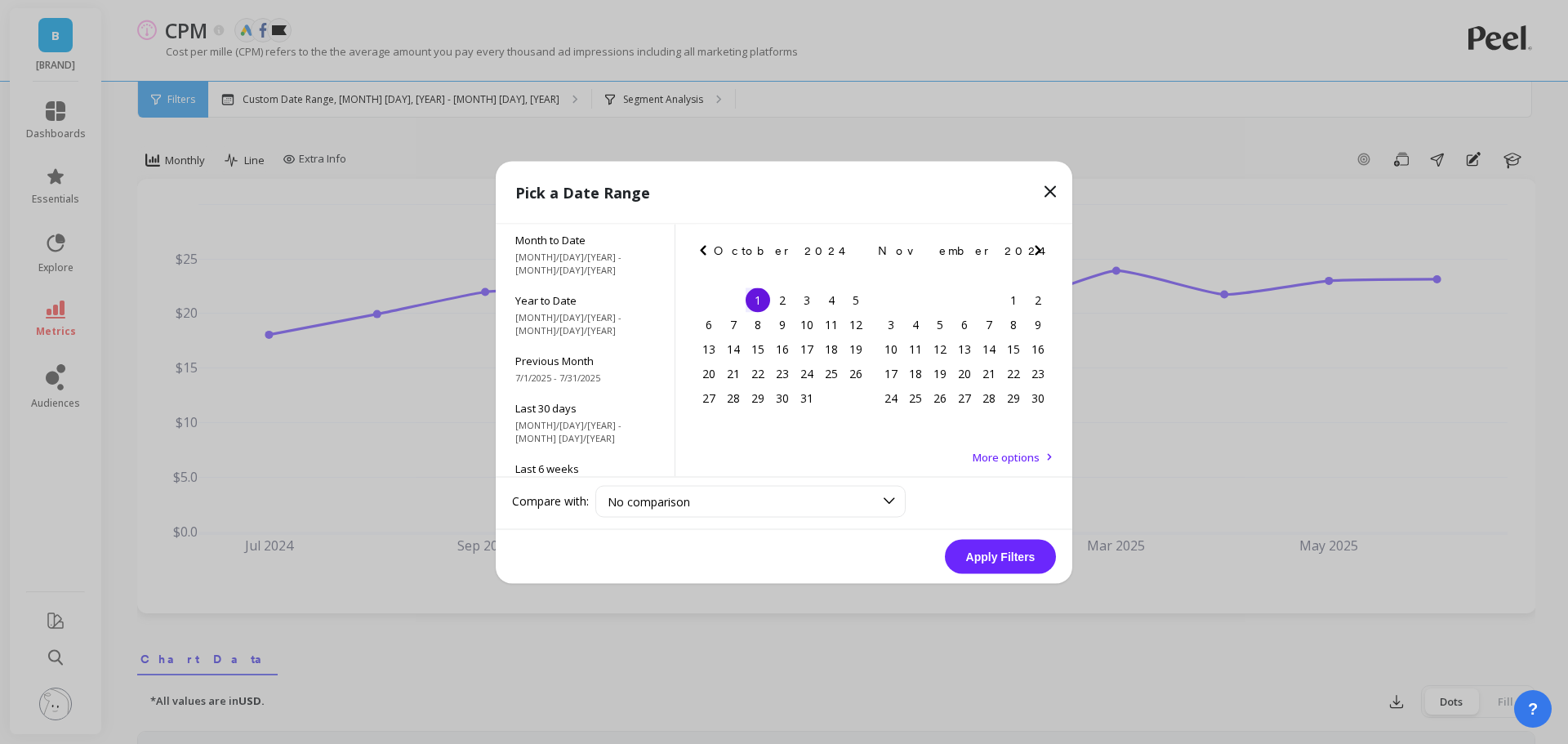 click 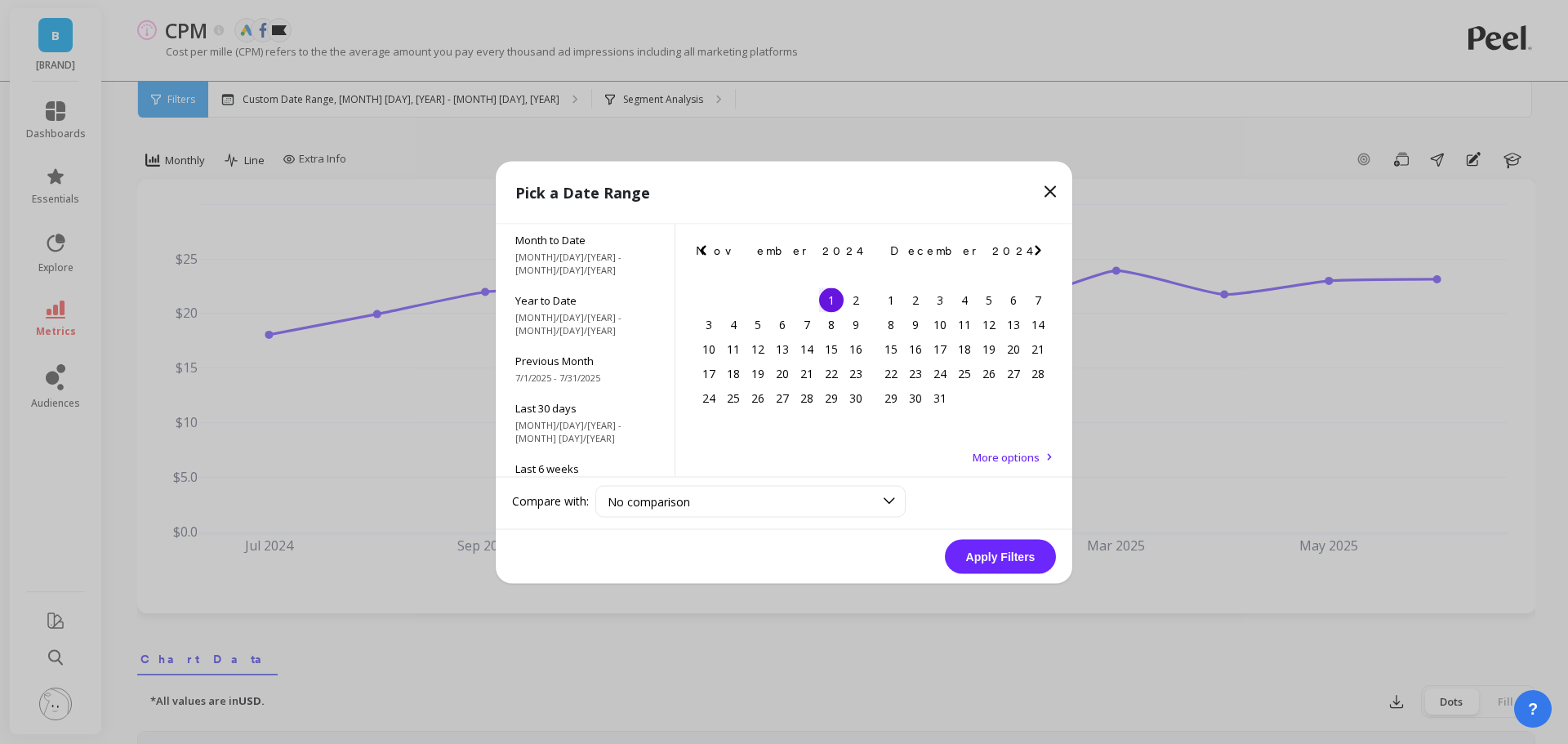click 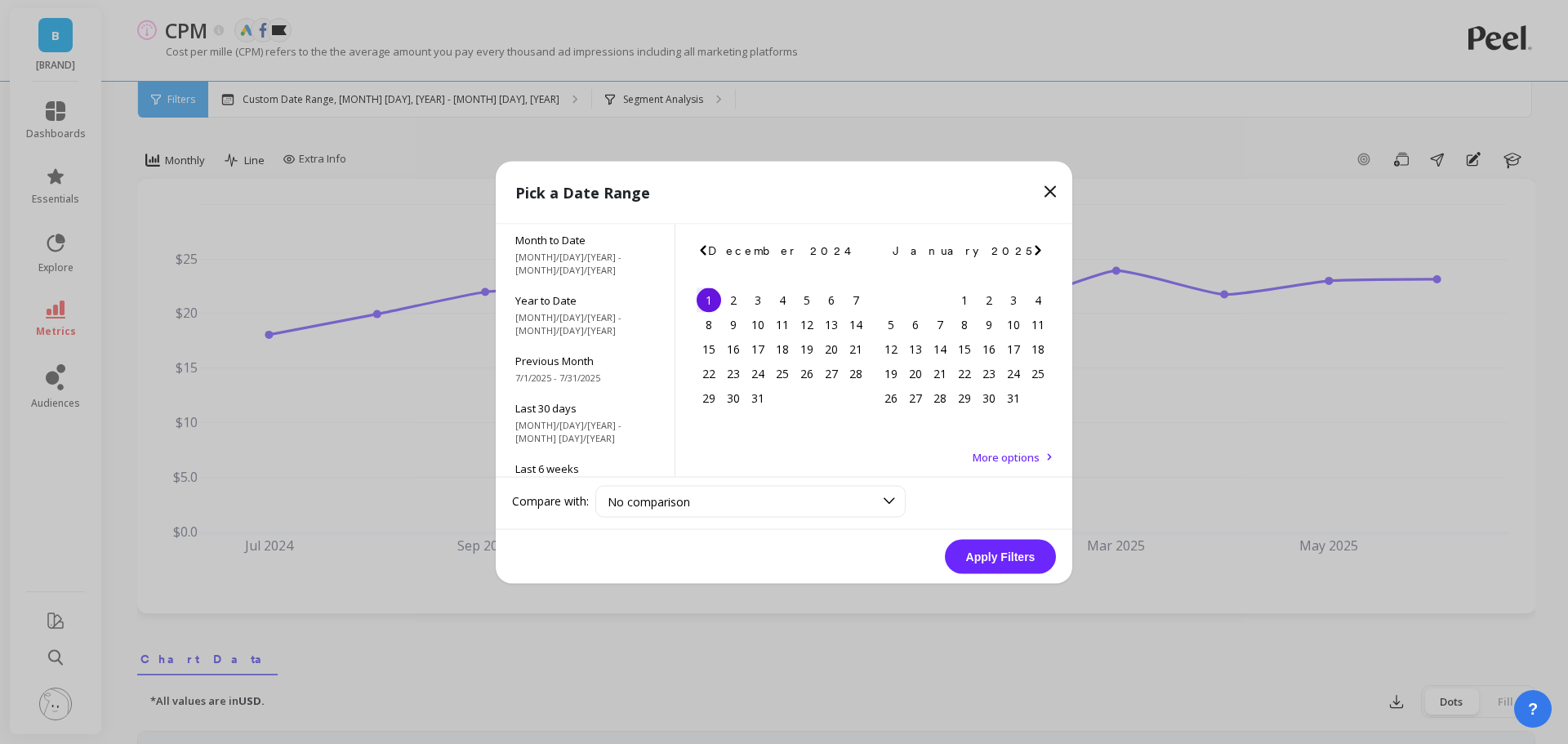 click 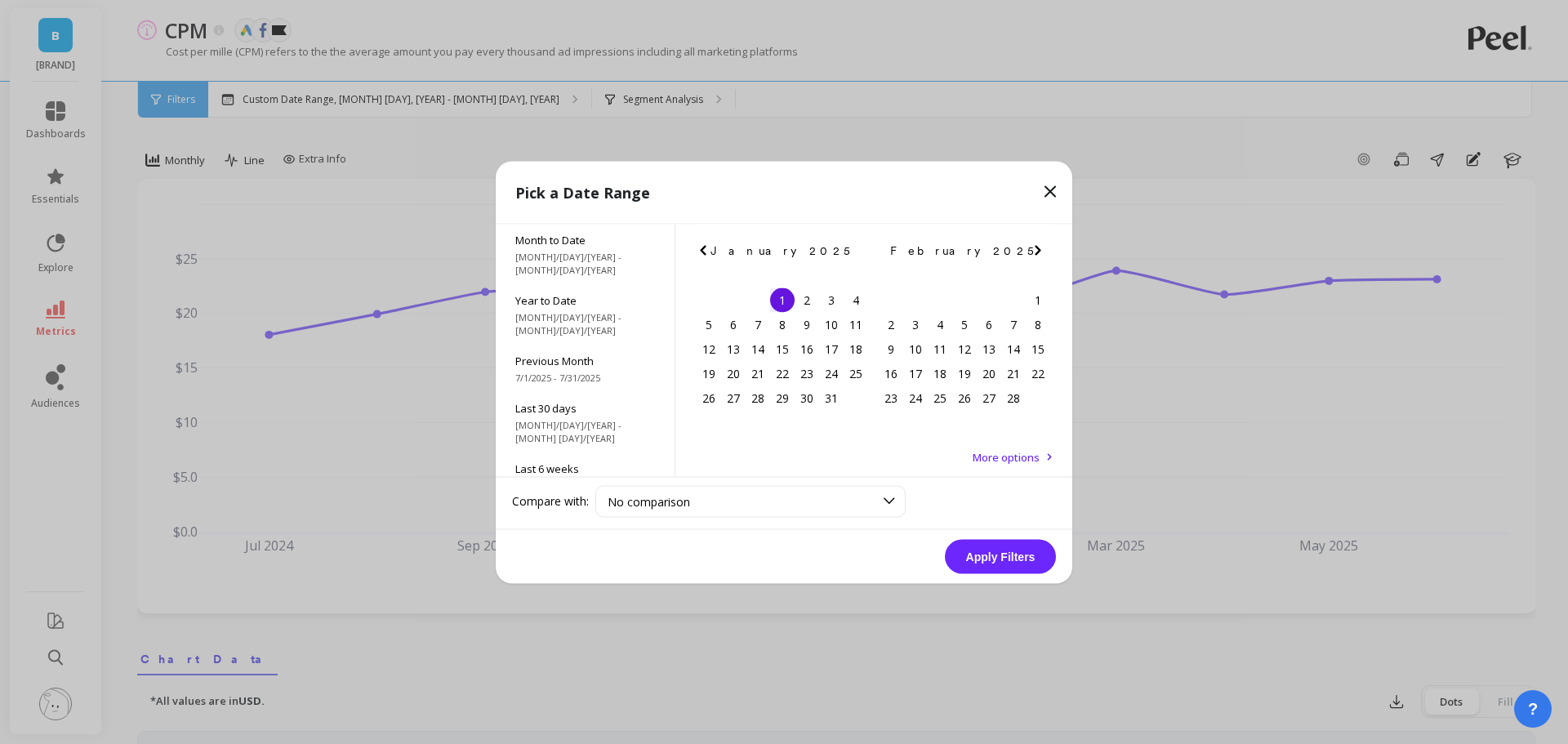 click 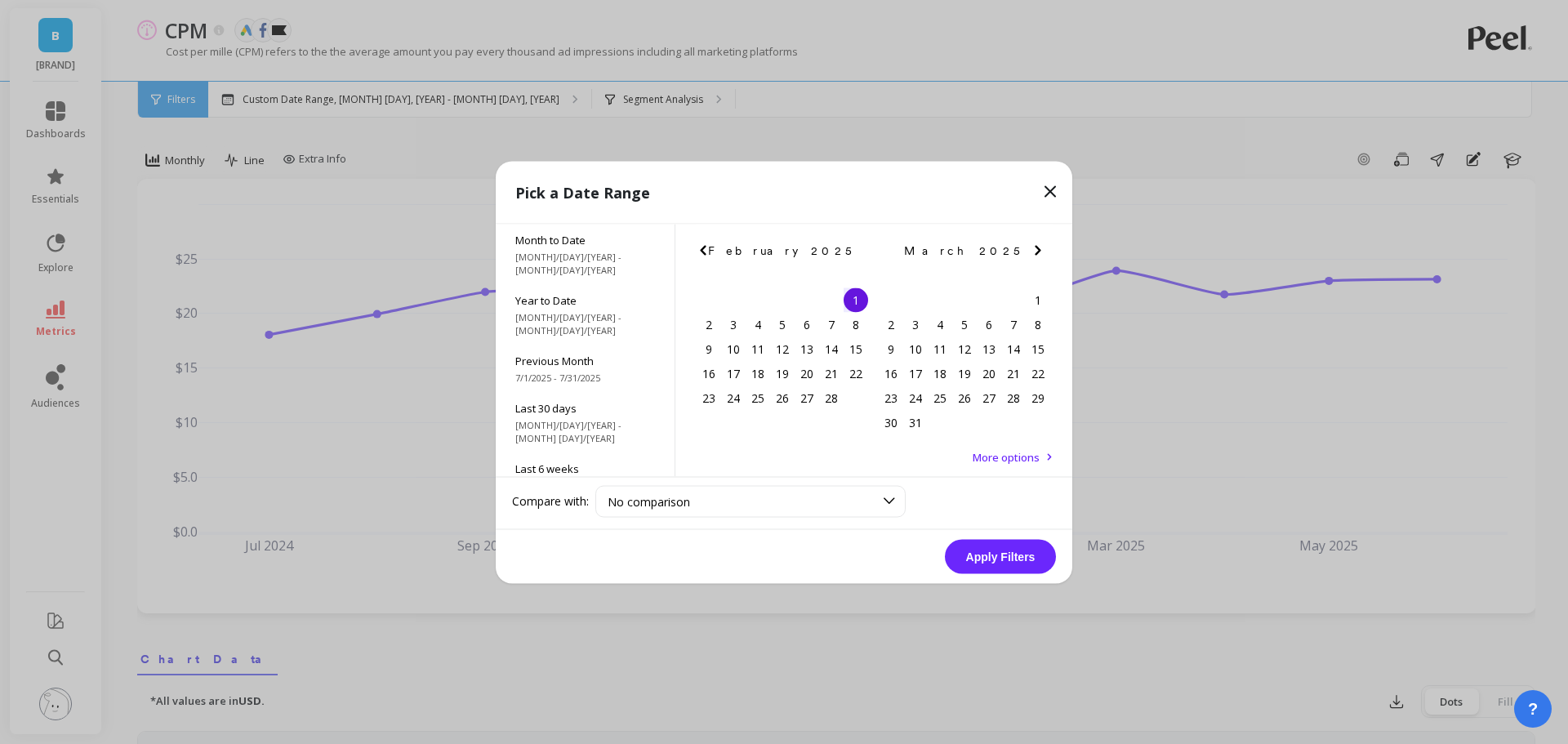 click 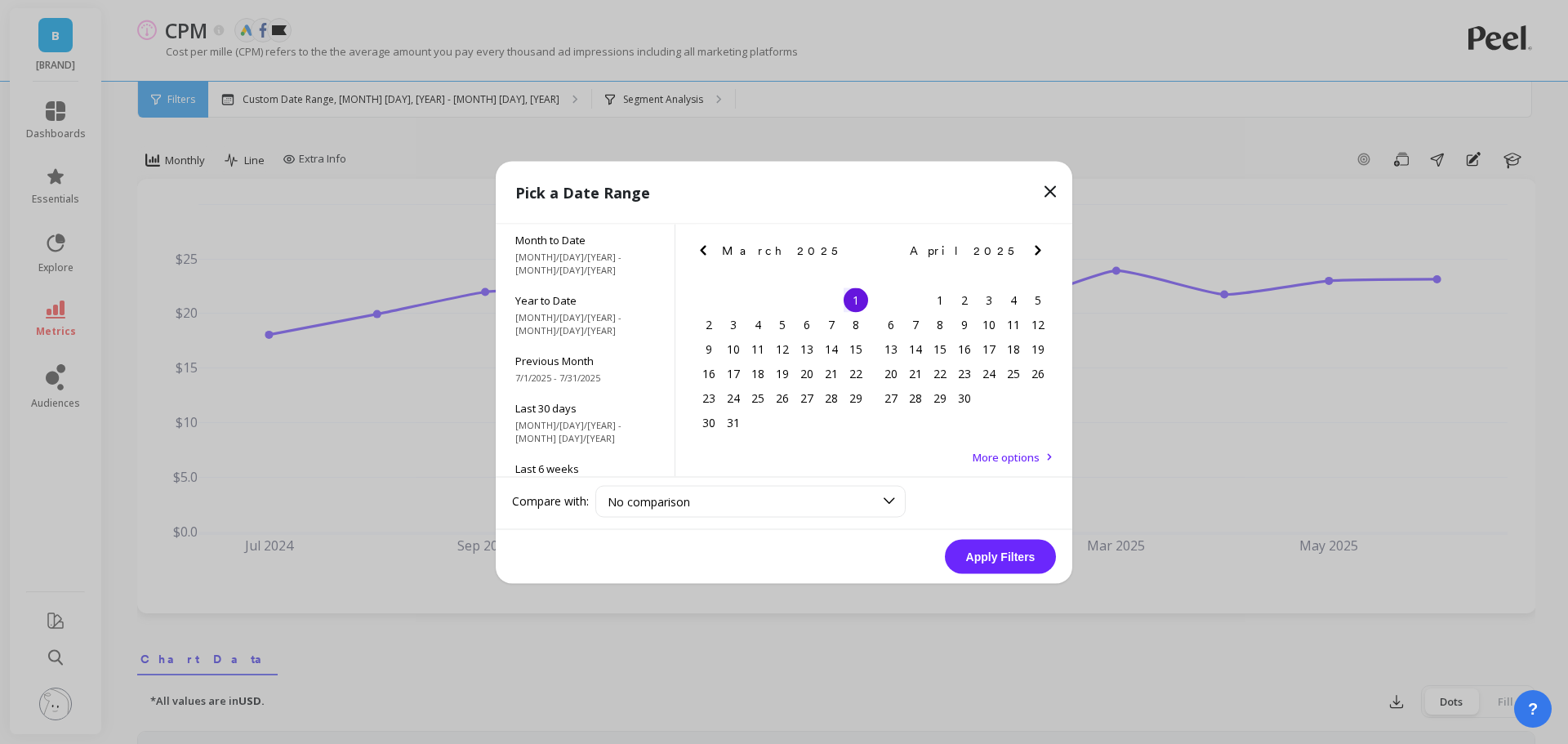 click 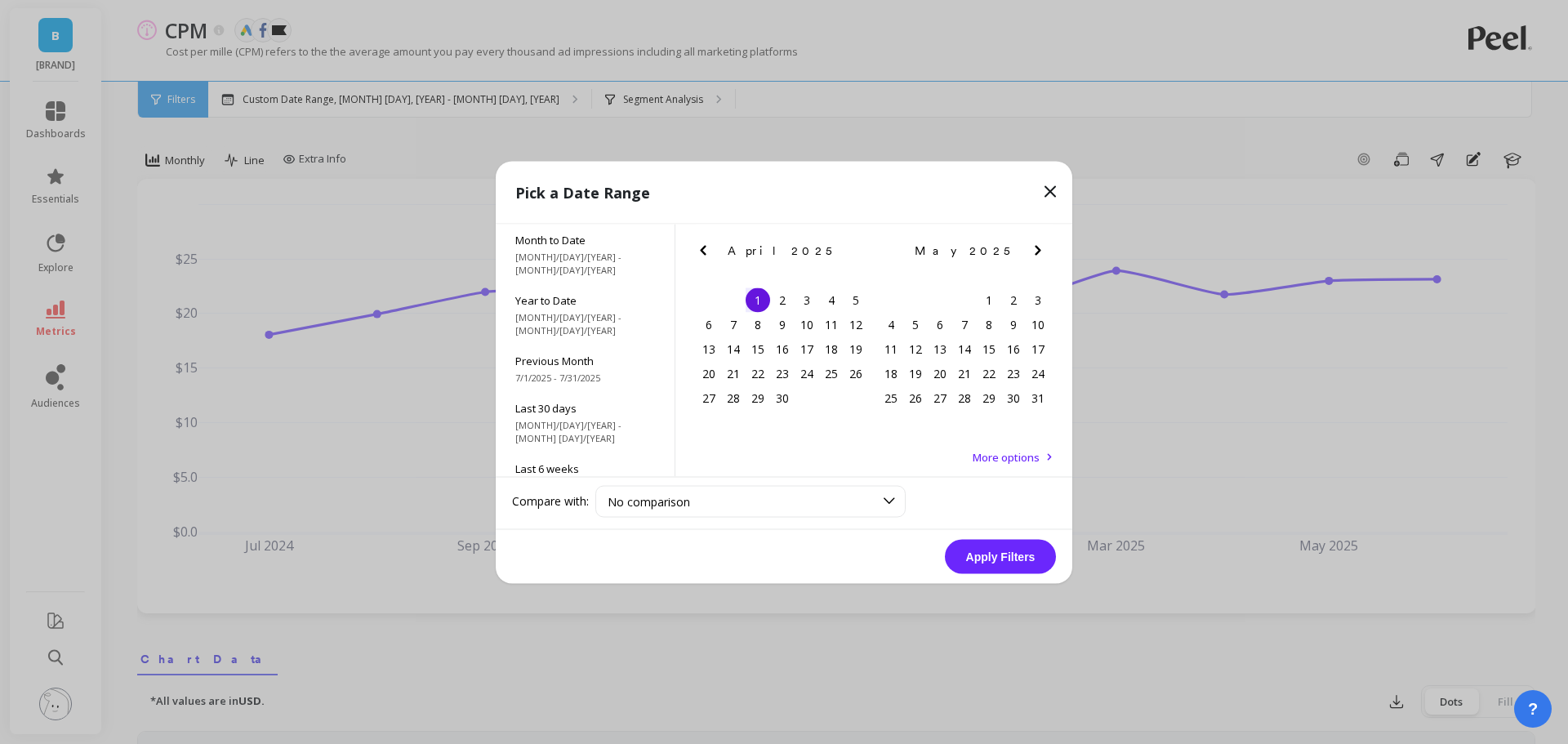 click 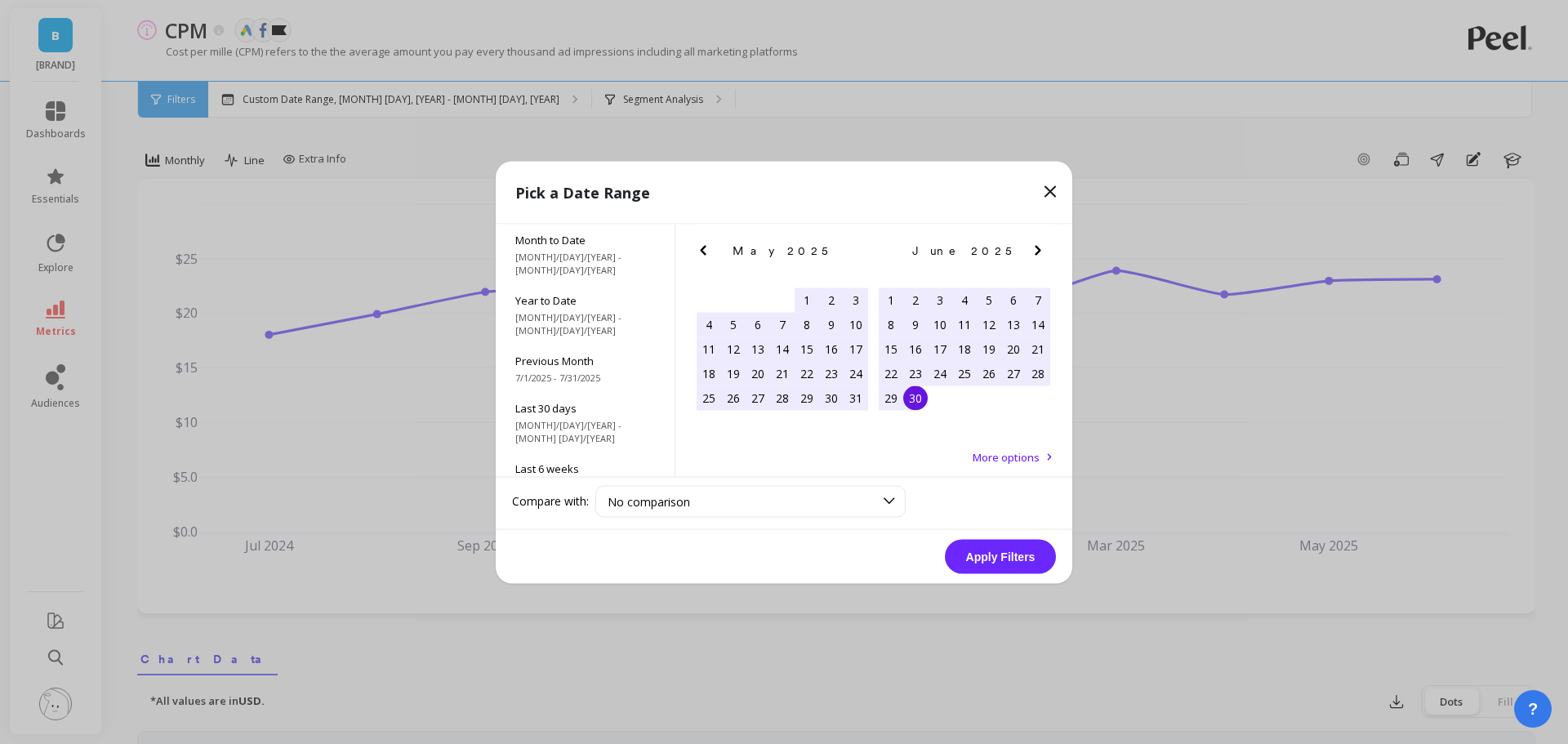 click on "30" at bounding box center [915, 398] 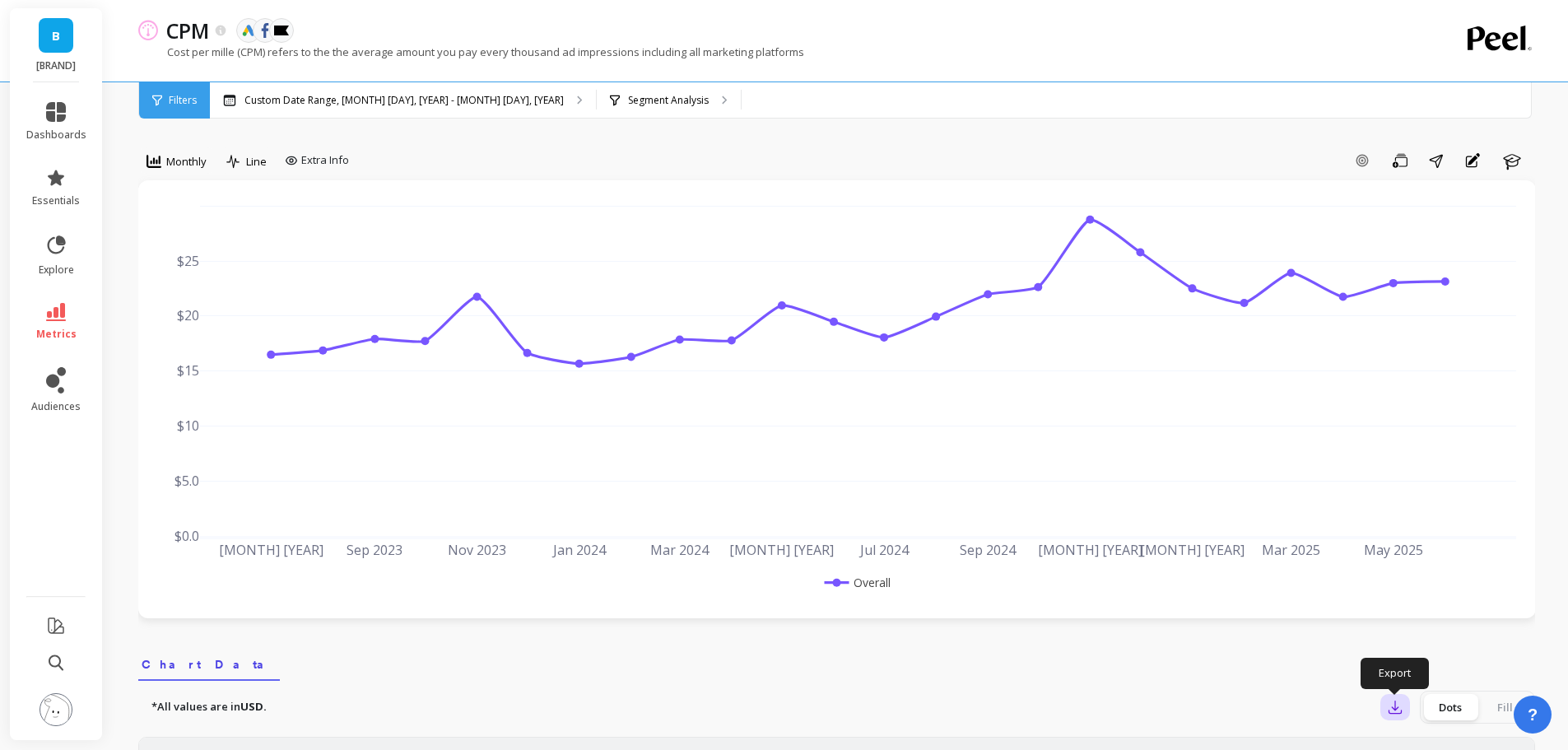 click at bounding box center [1395, 707] 